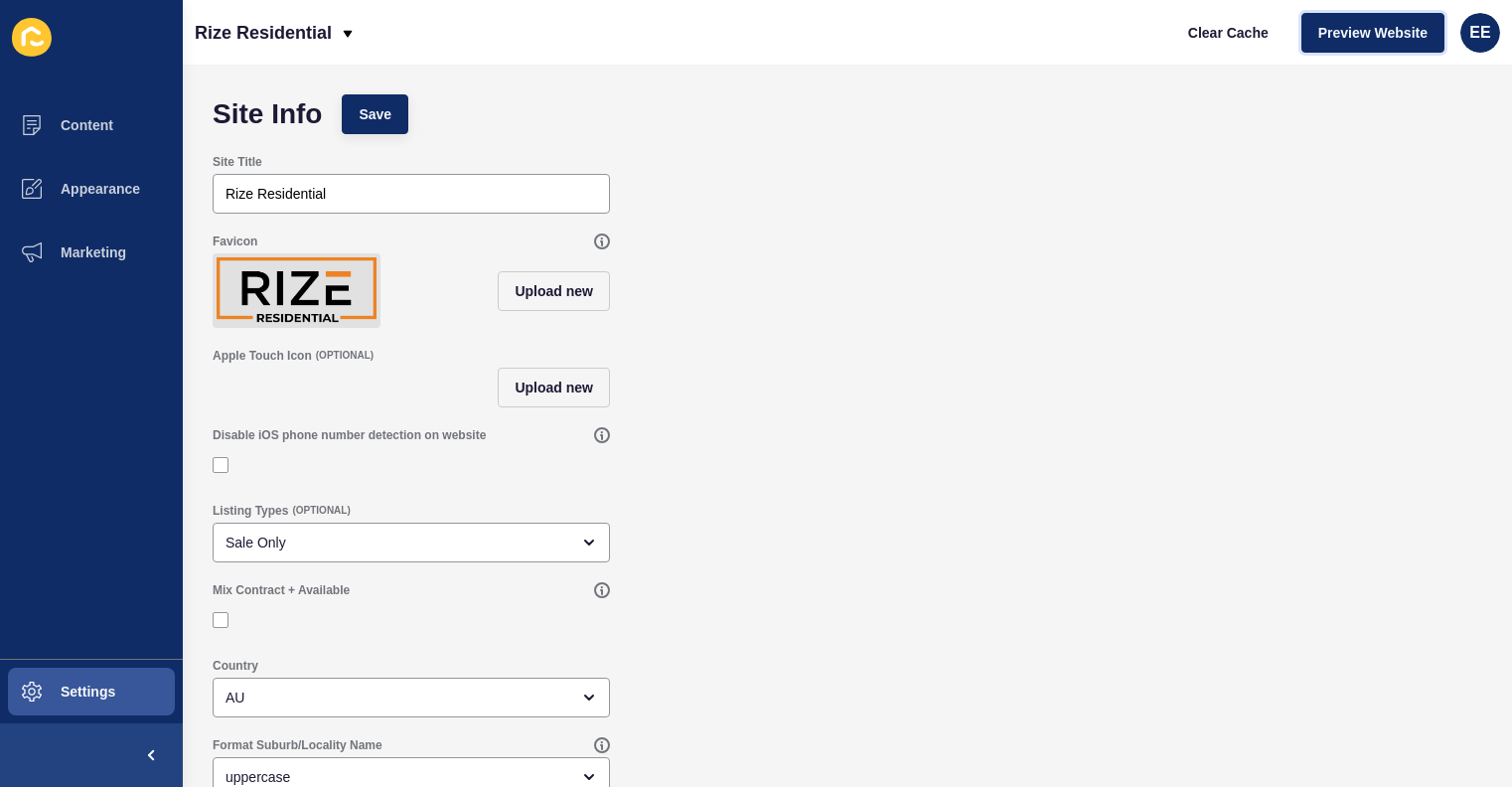 scroll, scrollTop: 0, scrollLeft: 0, axis: both 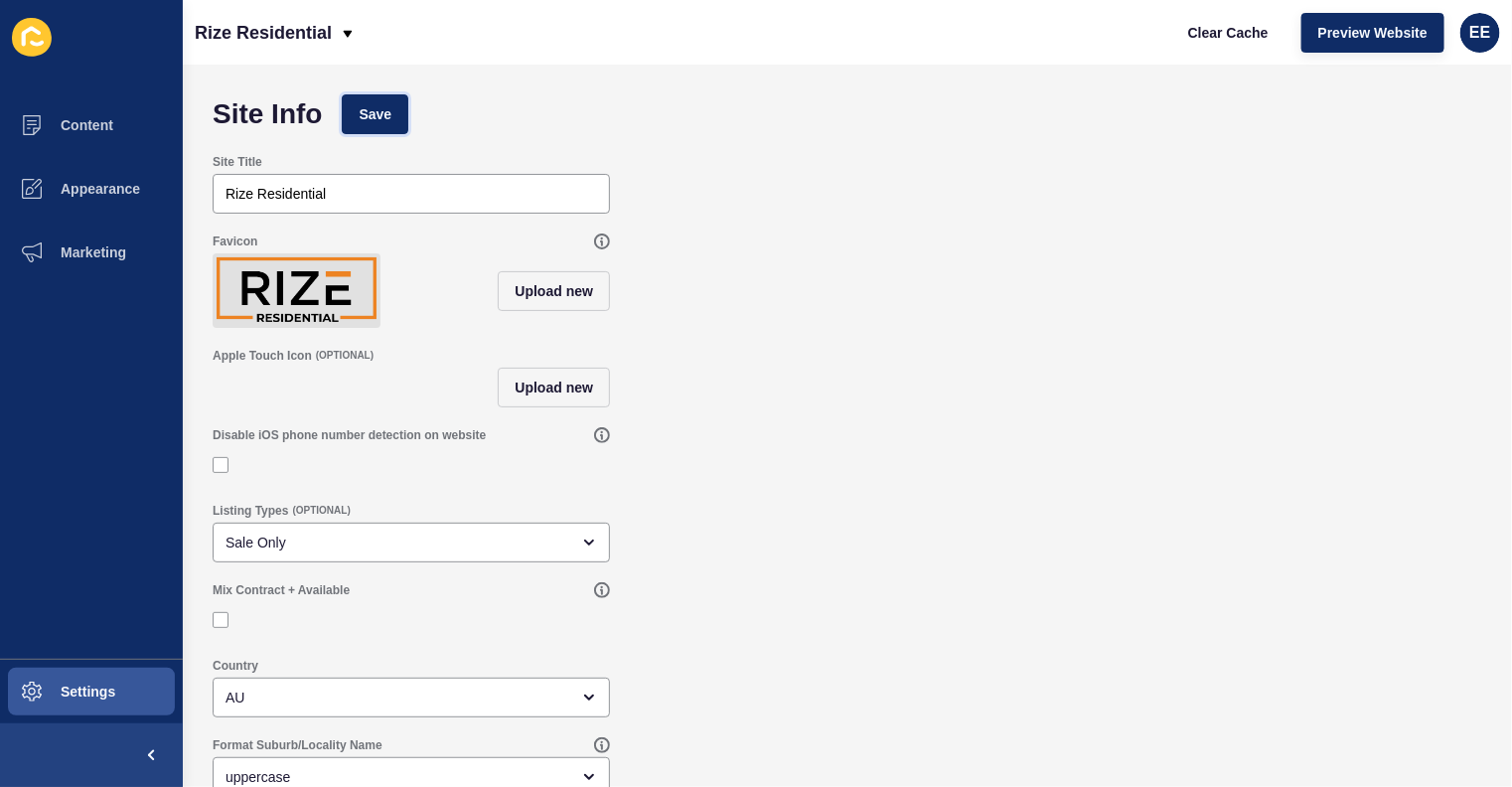 click on "Save" at bounding box center [375, 114] 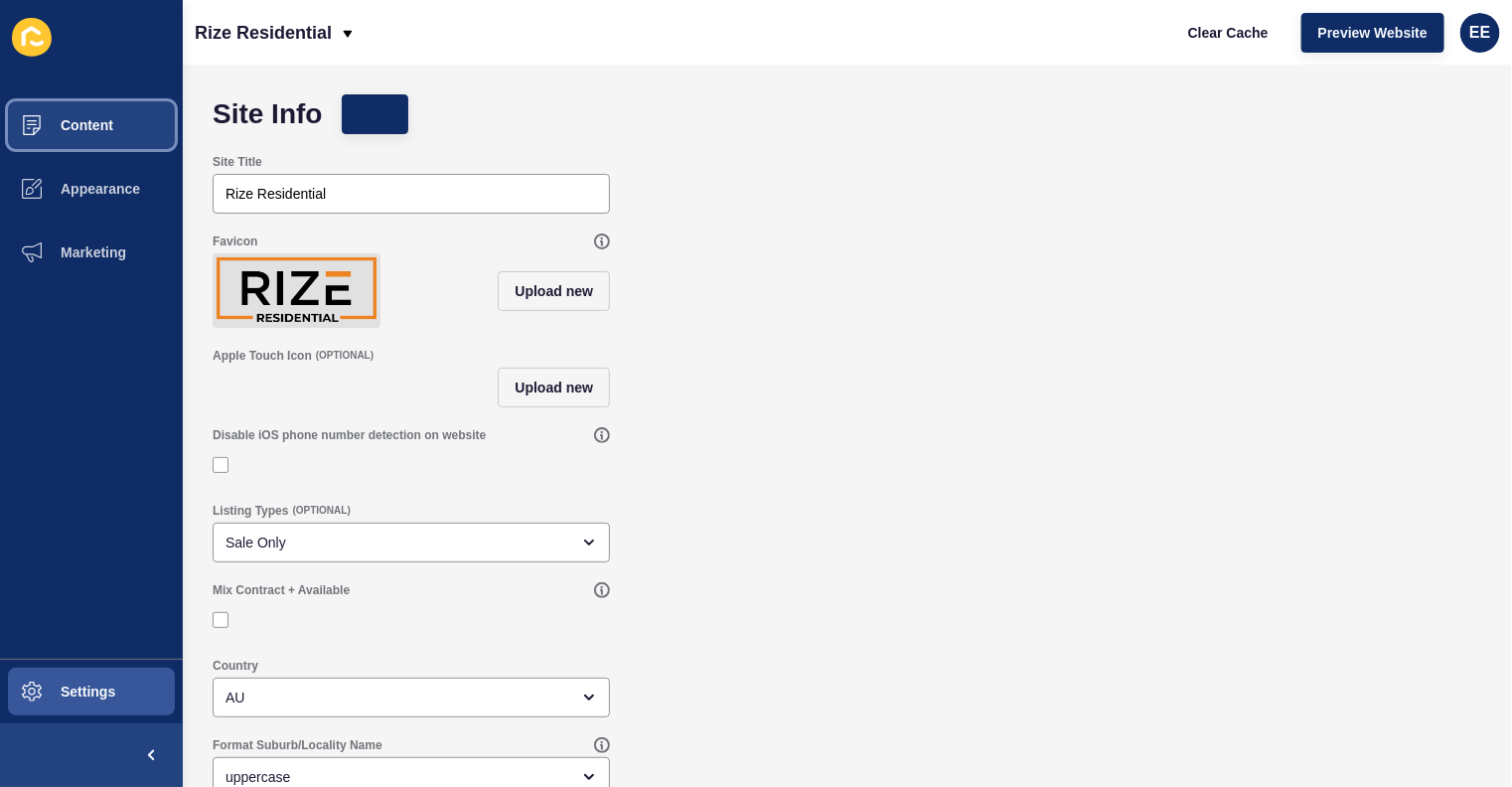 click on "Content" at bounding box center (55, 125) 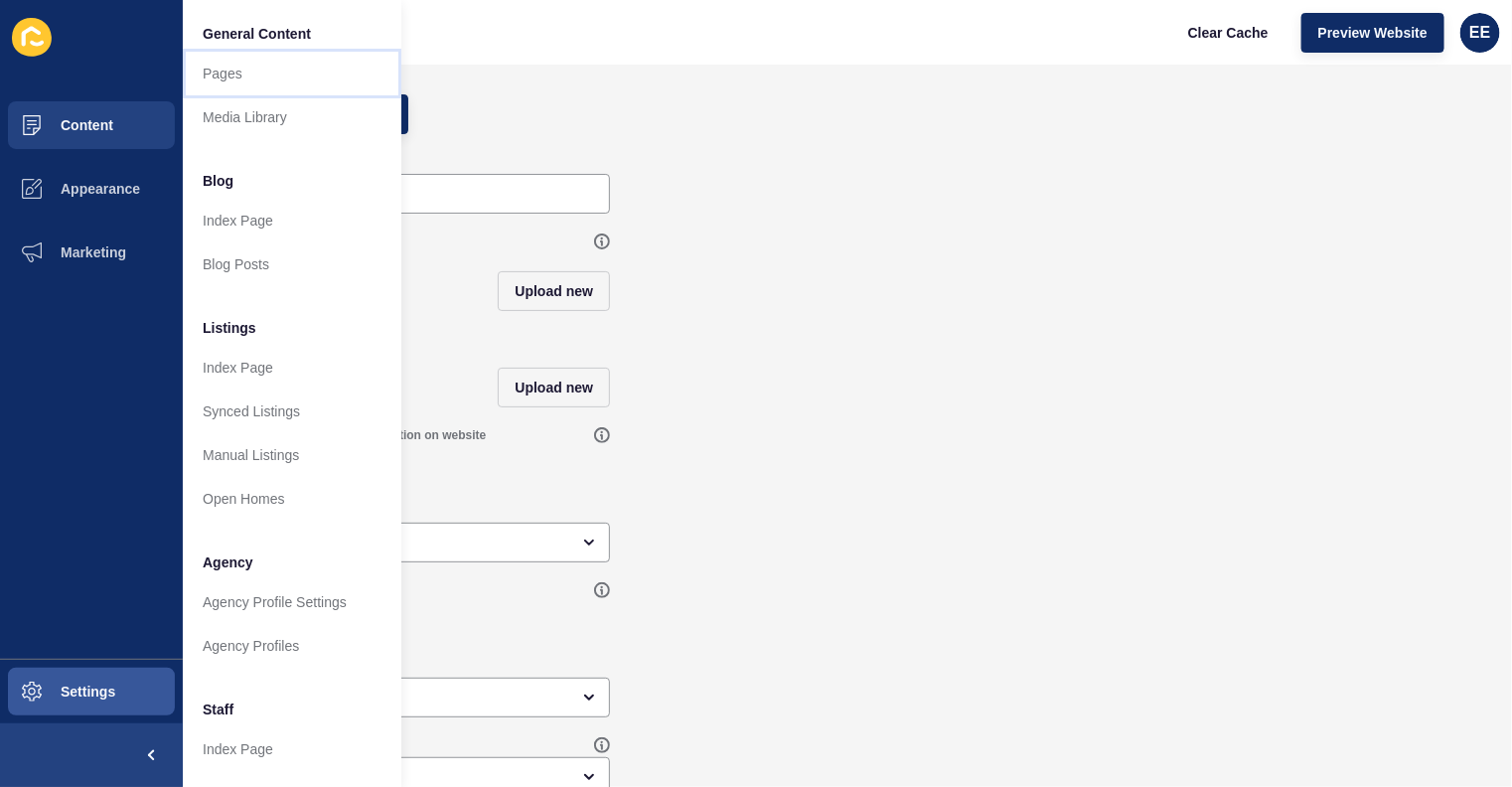 click on "Pages" at bounding box center (292, 74) 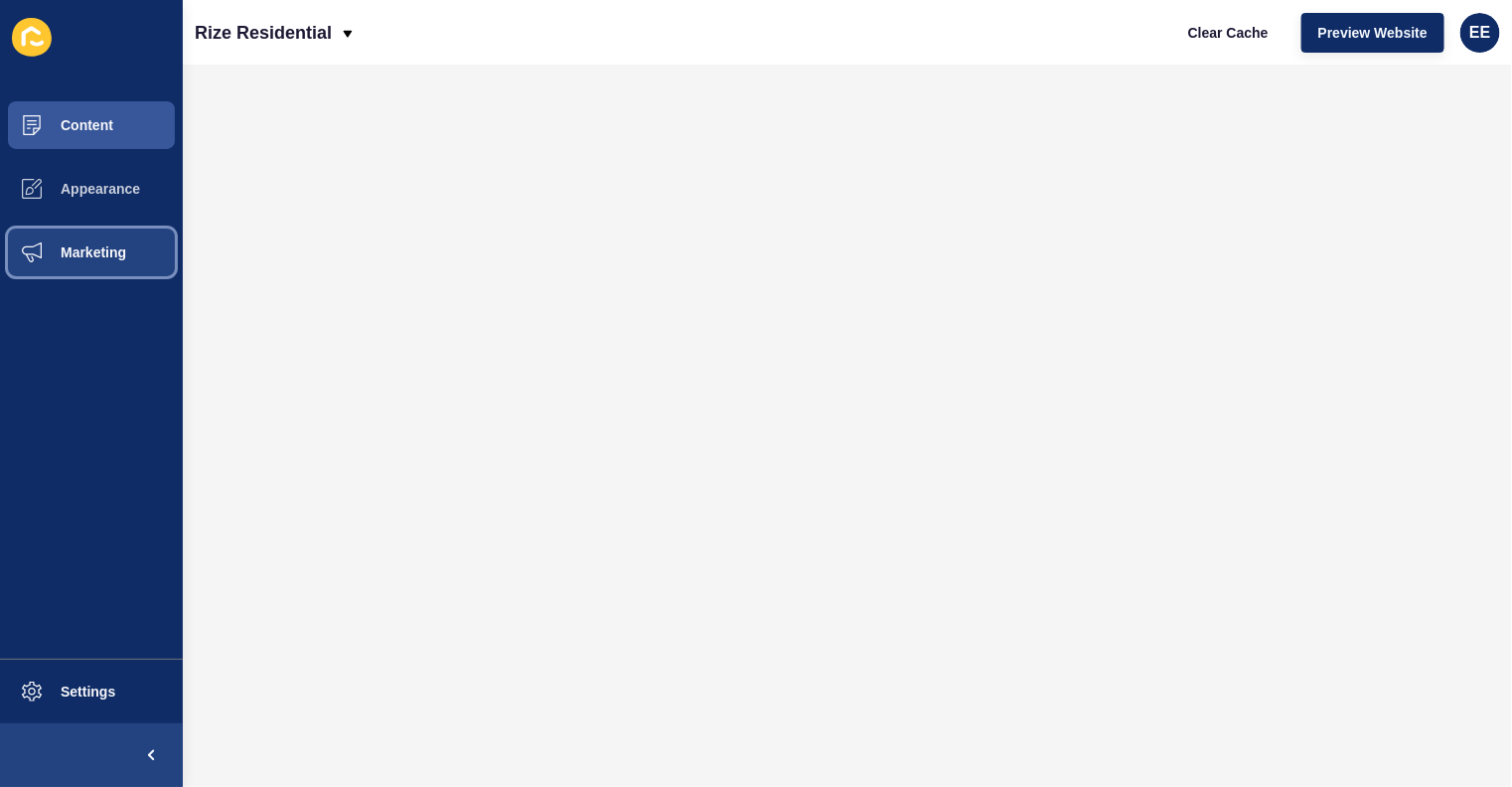 click on "Marketing" at bounding box center [62, 252] 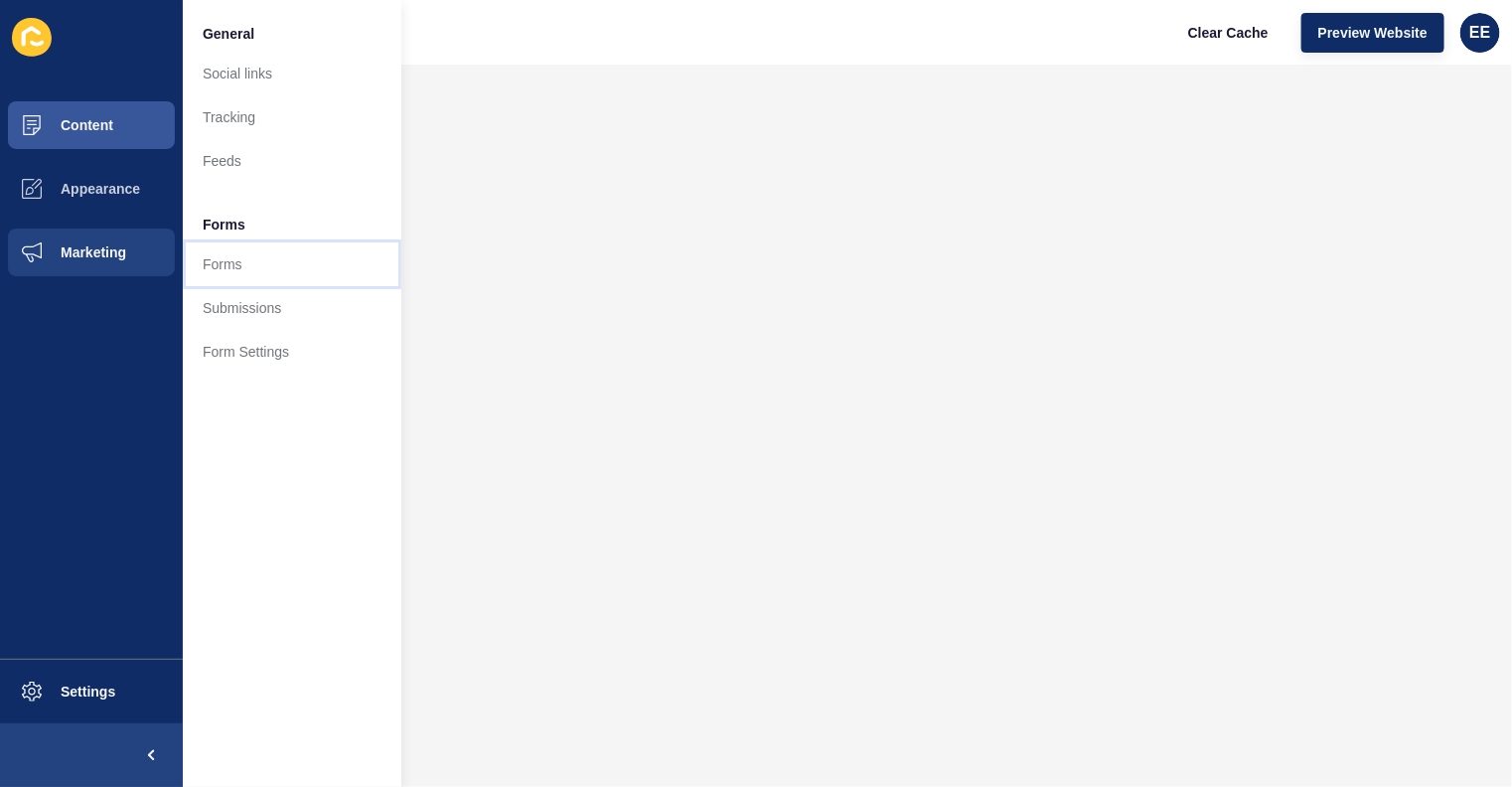 click on "Forms" at bounding box center (292, 264) 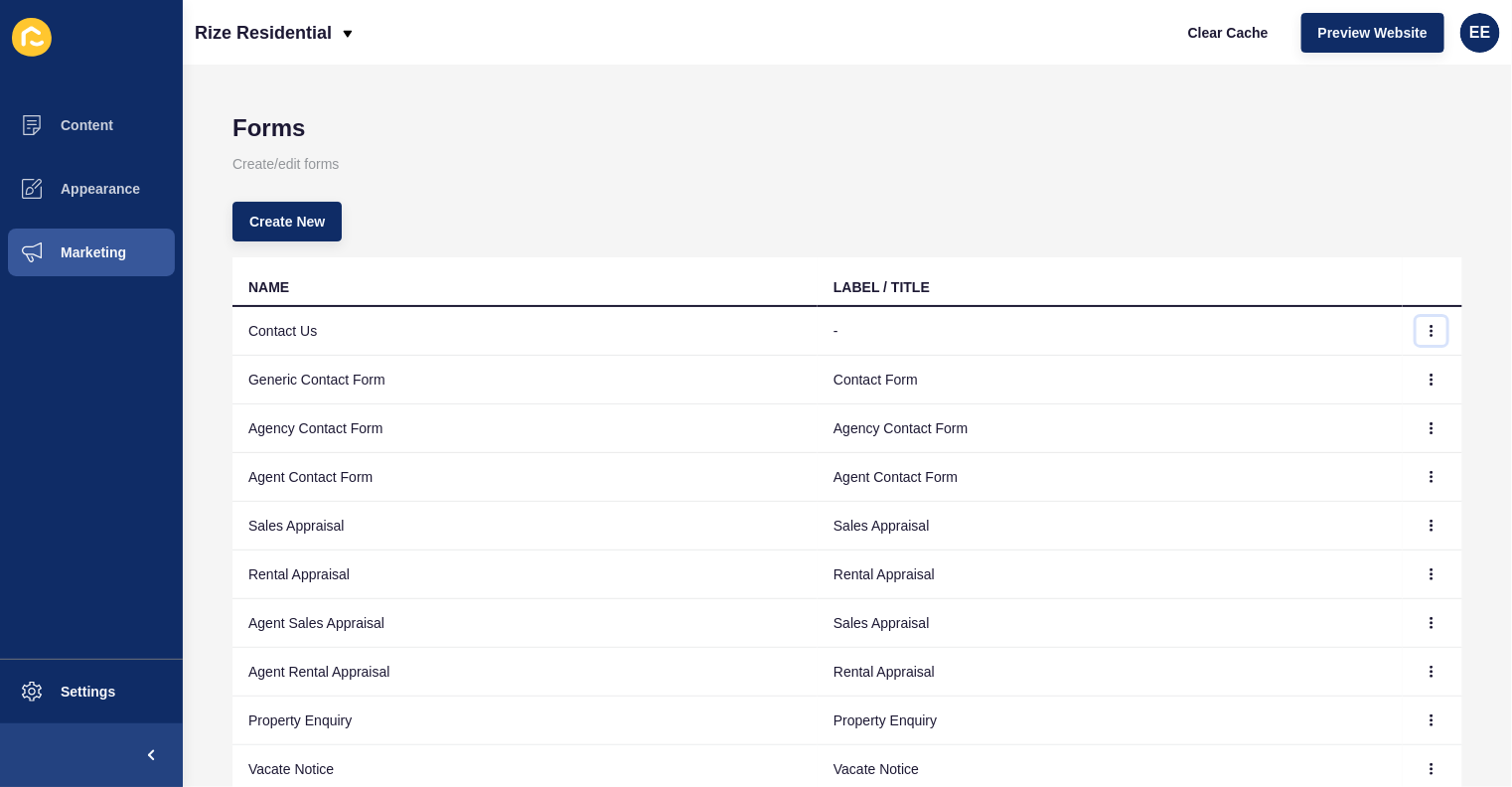 click at bounding box center (1432, 331) 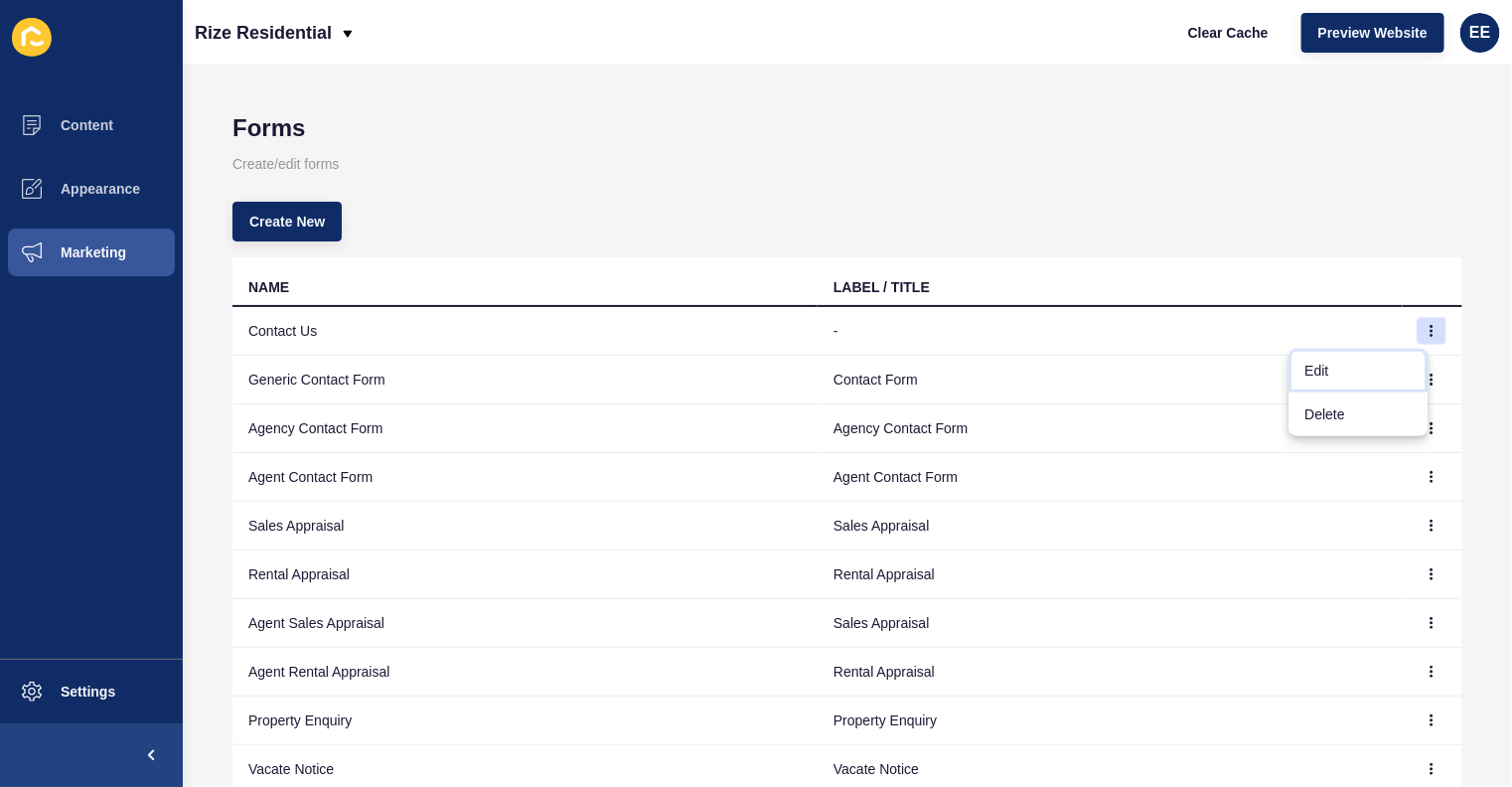 click on "Edit" at bounding box center (1359, 371) 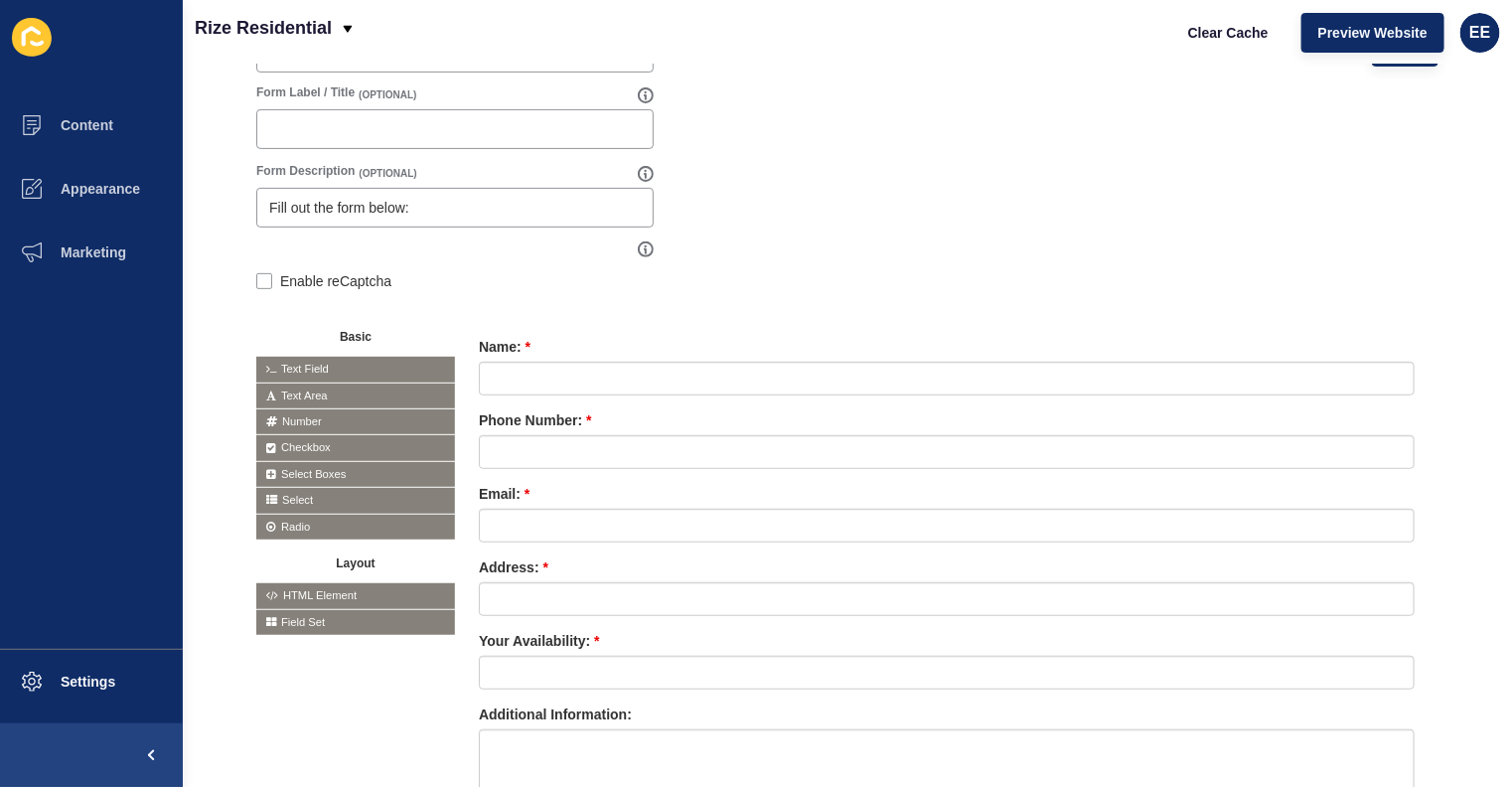 scroll, scrollTop: 394, scrollLeft: 0, axis: vertical 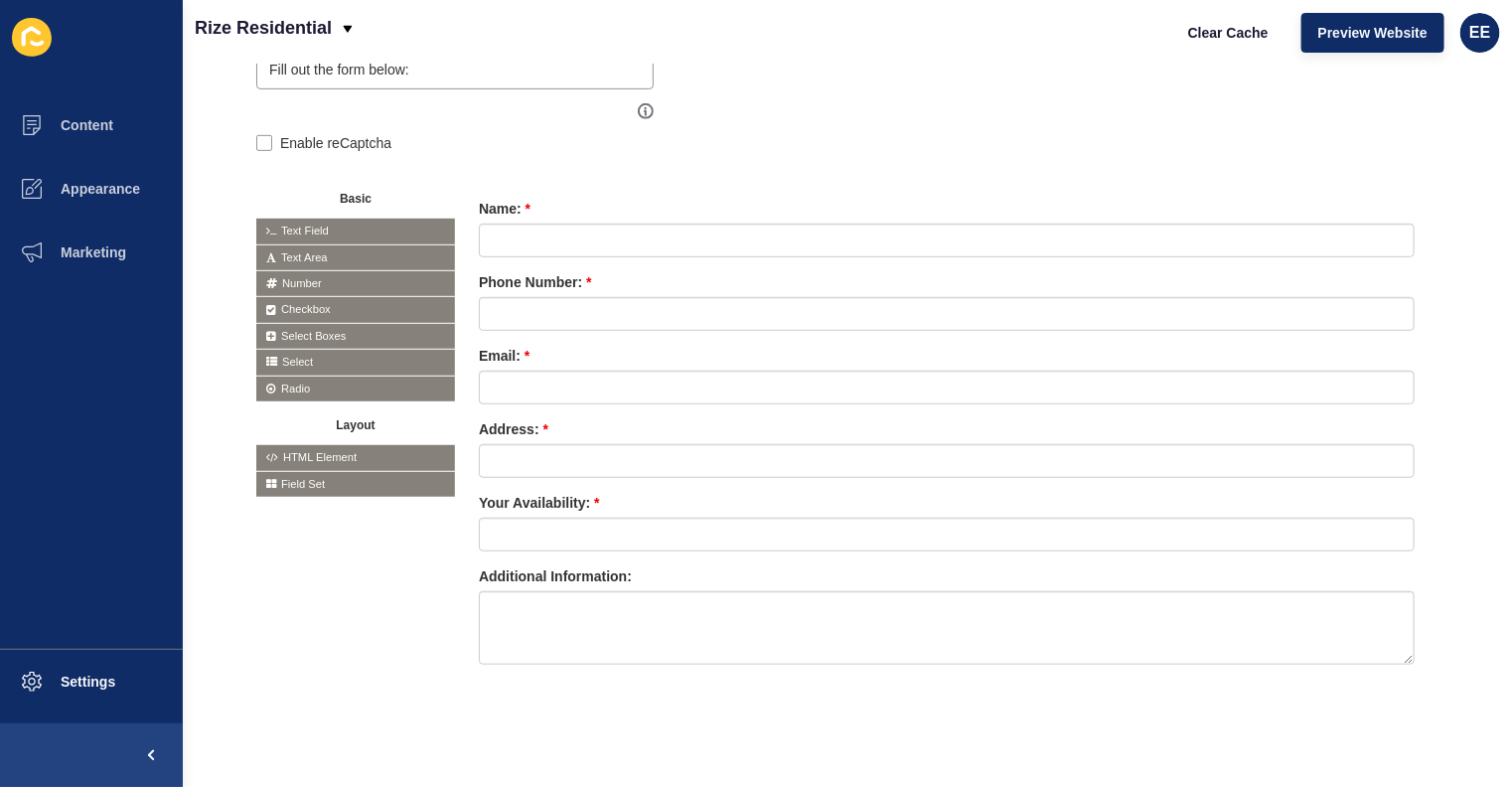 click at bounding box center [0, 0] 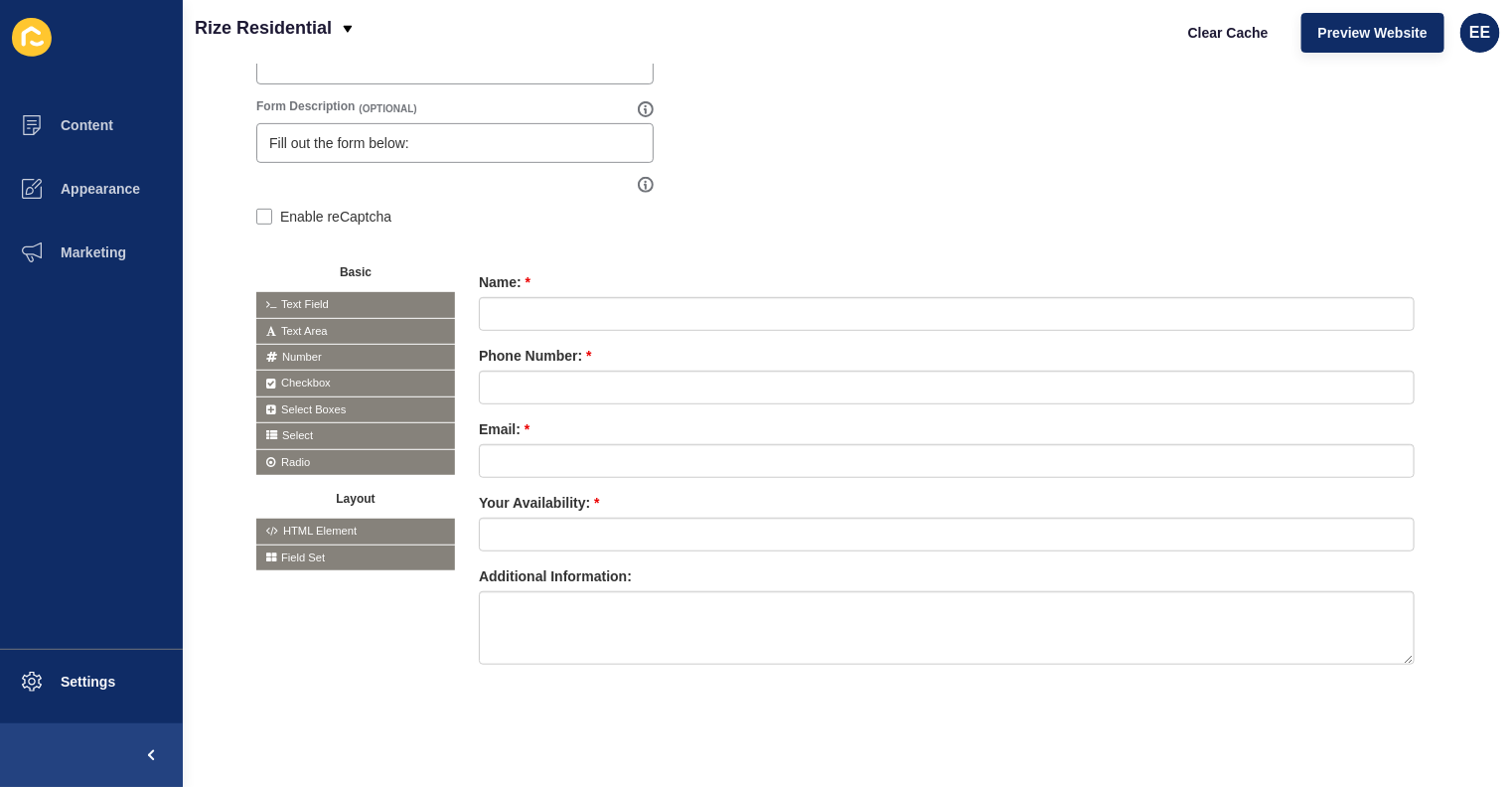 scroll, scrollTop: 320, scrollLeft: 0, axis: vertical 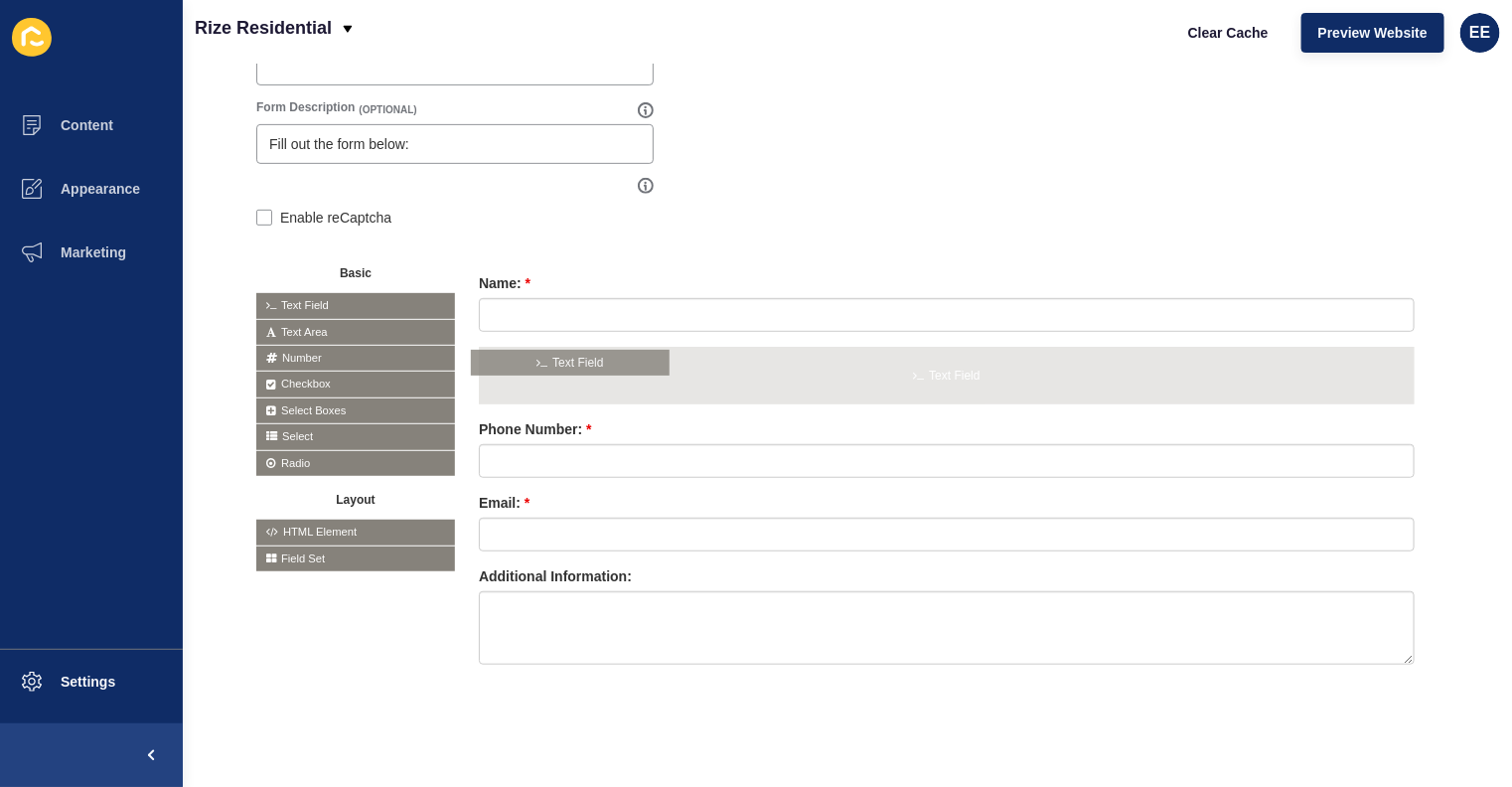 drag, startPoint x: 363, startPoint y: 355, endPoint x: 579, endPoint y: 359, distance: 216.037 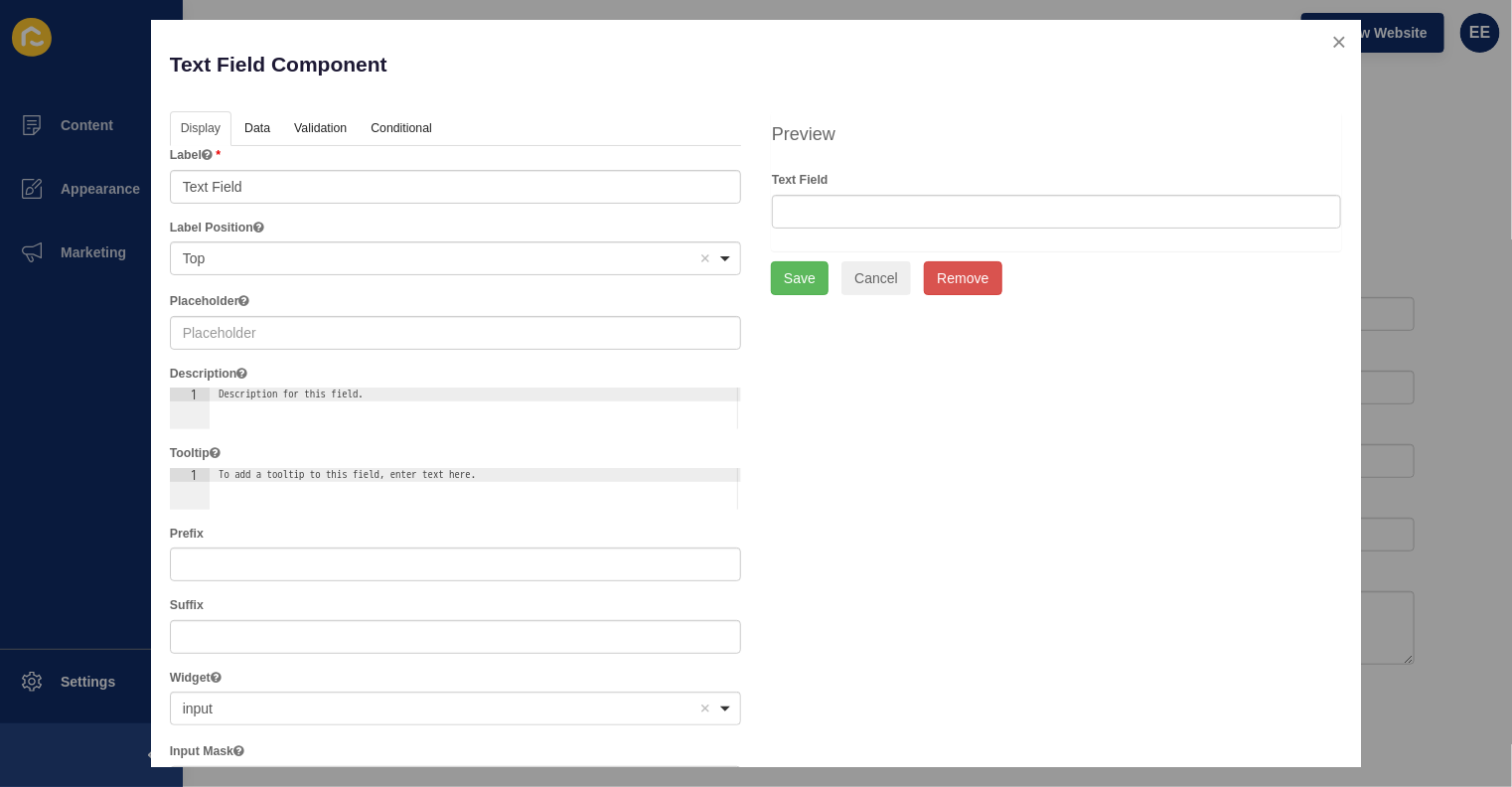 scroll, scrollTop: 320, scrollLeft: 0, axis: vertical 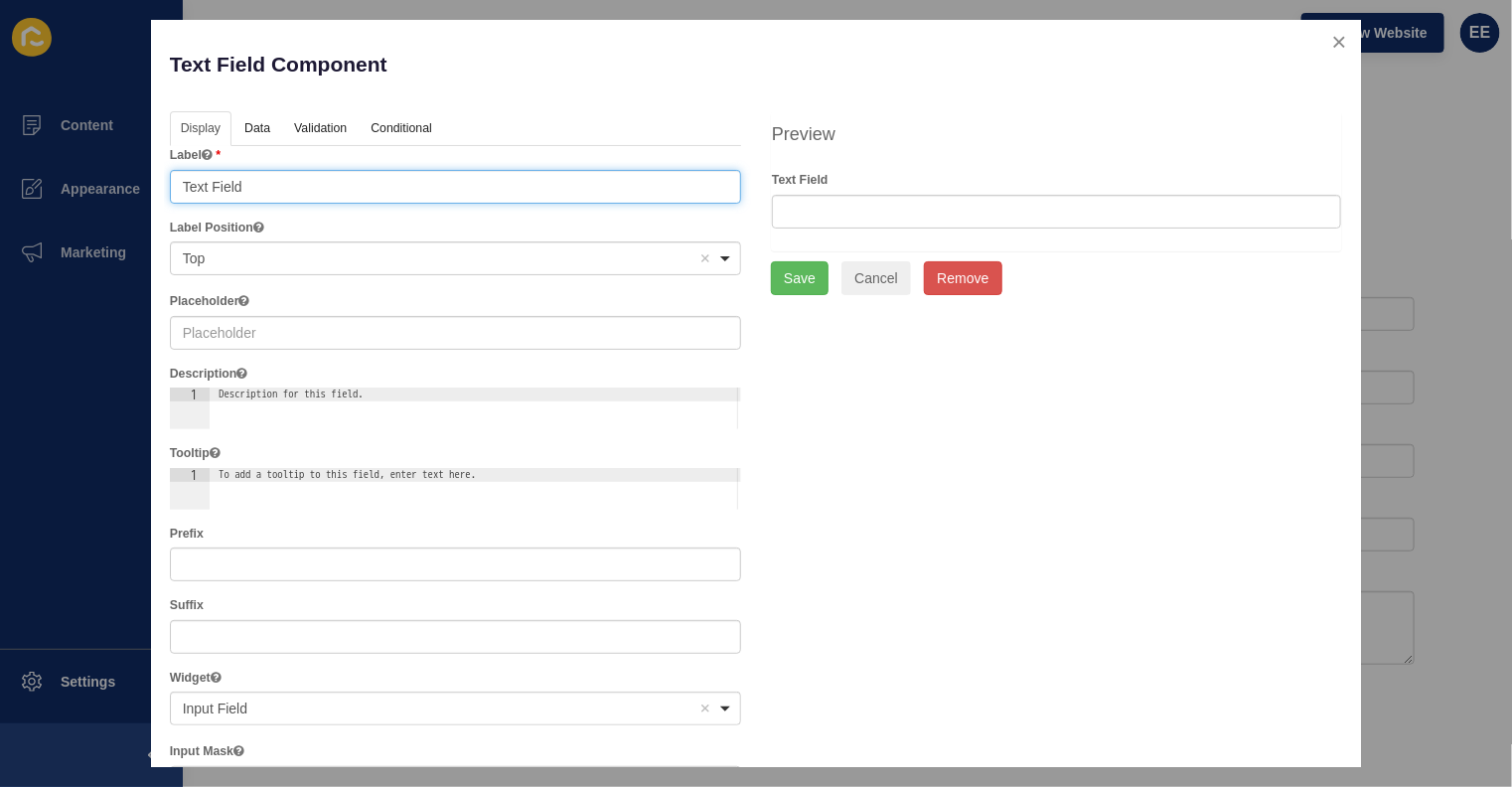 click on "Text Field" at bounding box center [455, 187] 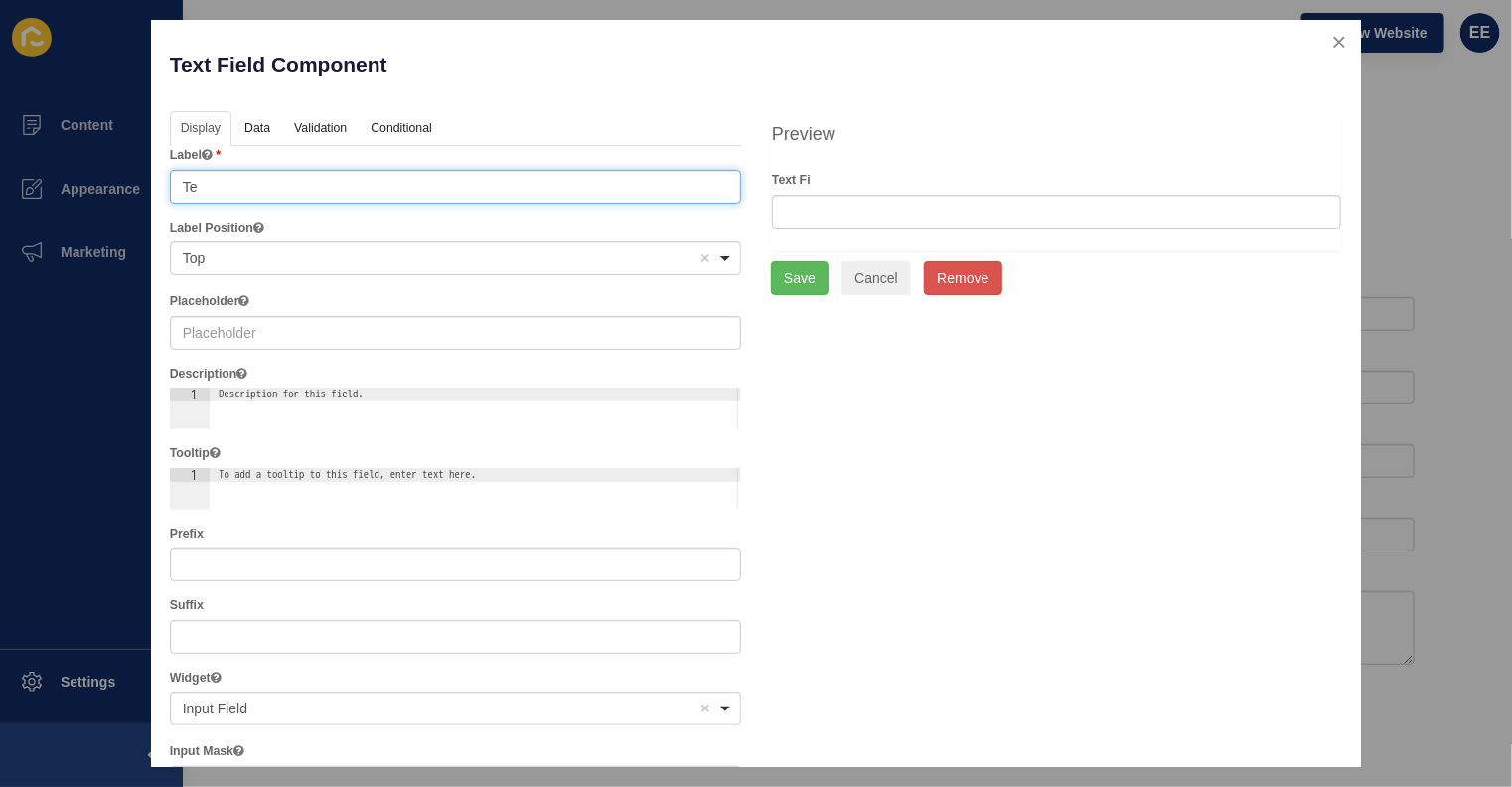 type on "T" 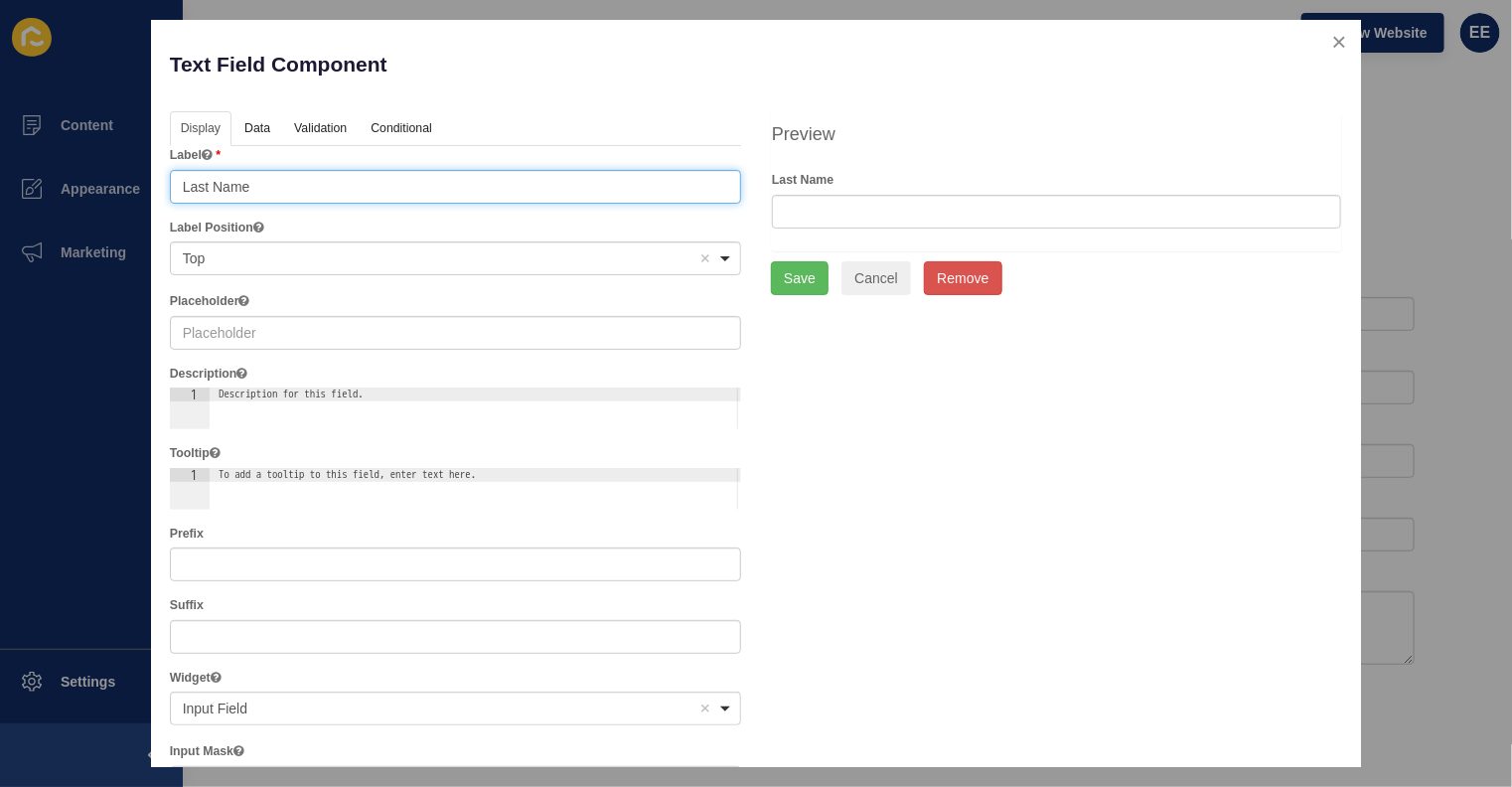 type on "Last Name" 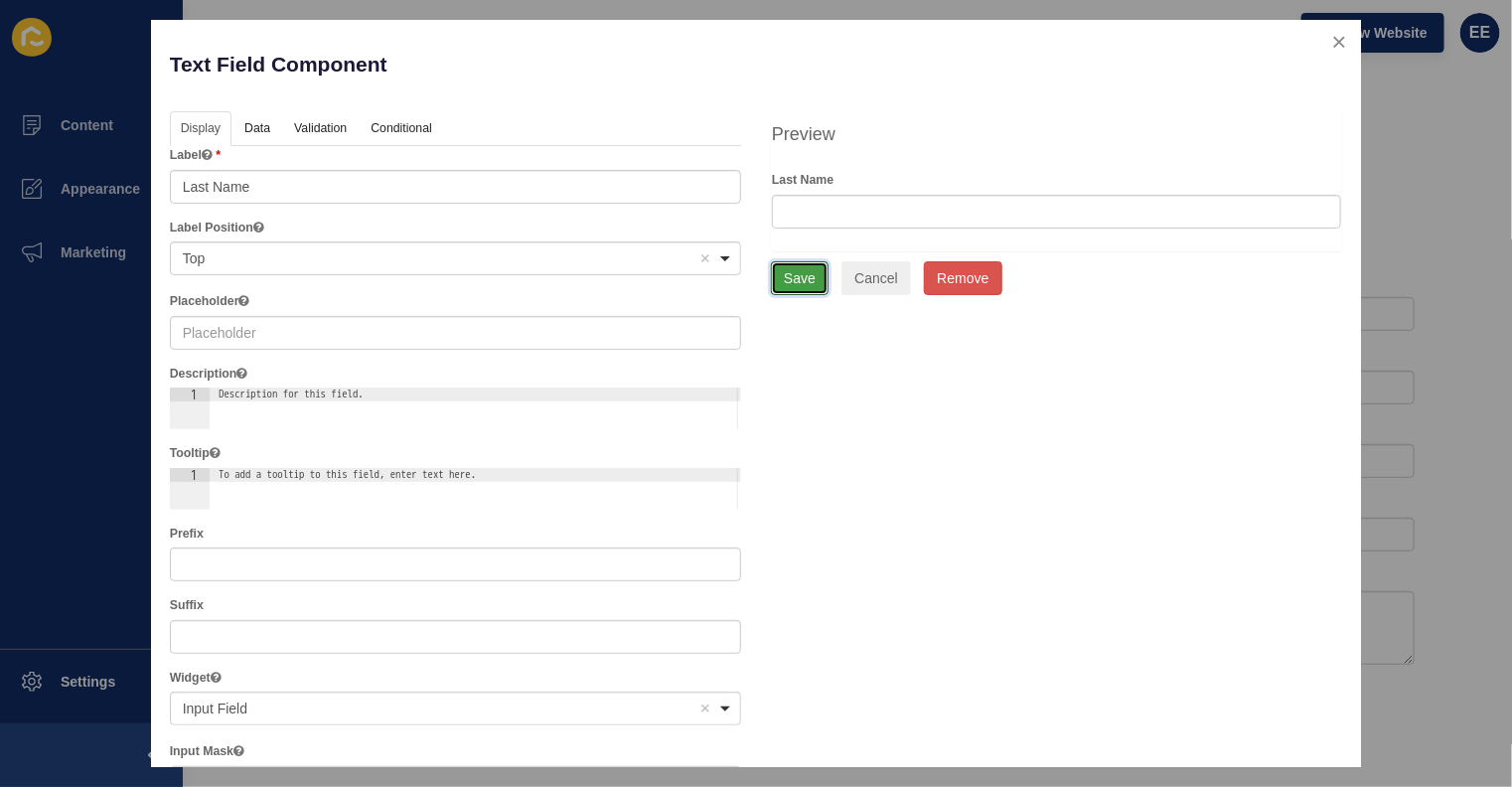 click on "Save" at bounding box center [800, 278] 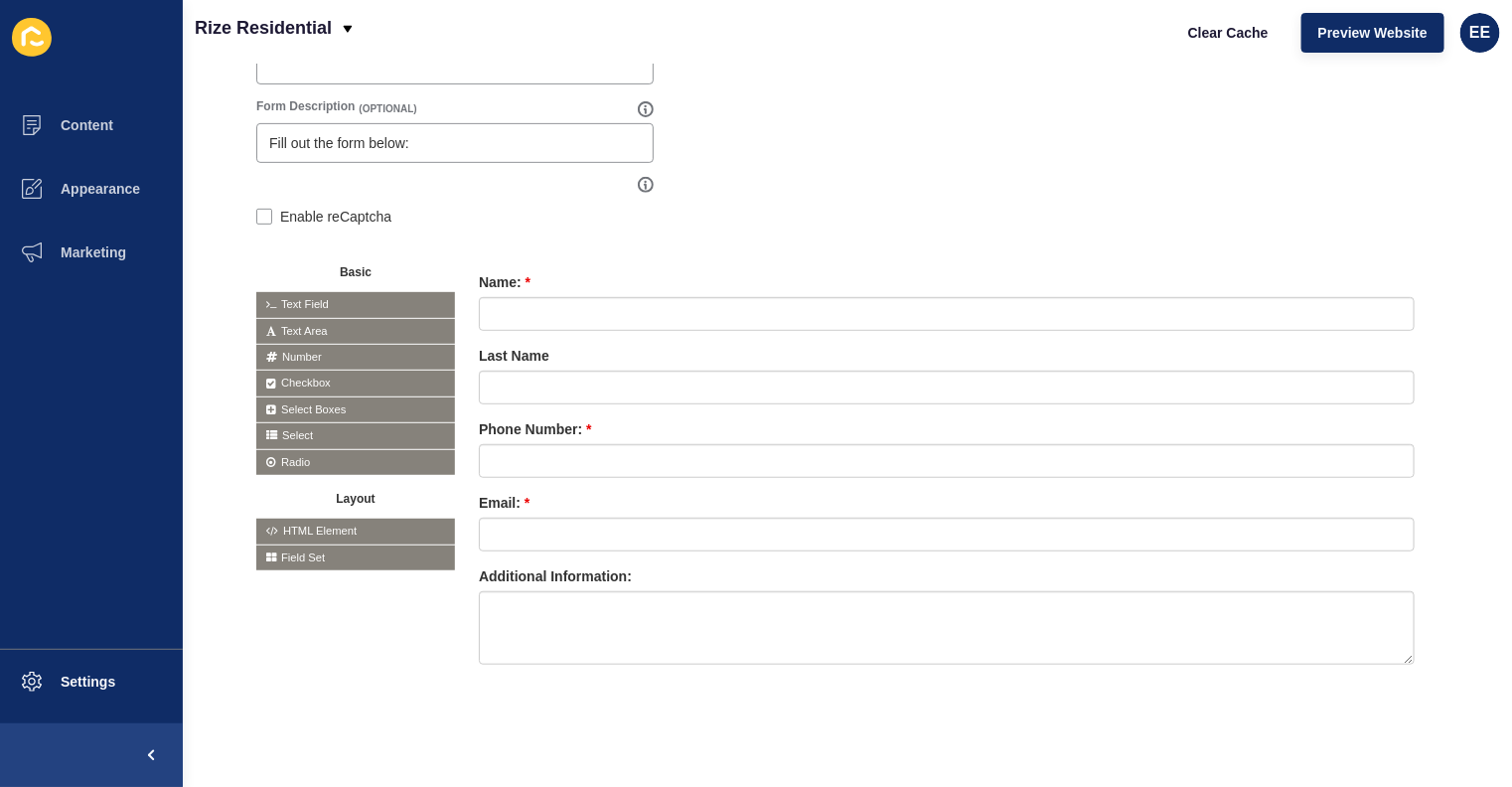 click at bounding box center (0, 0) 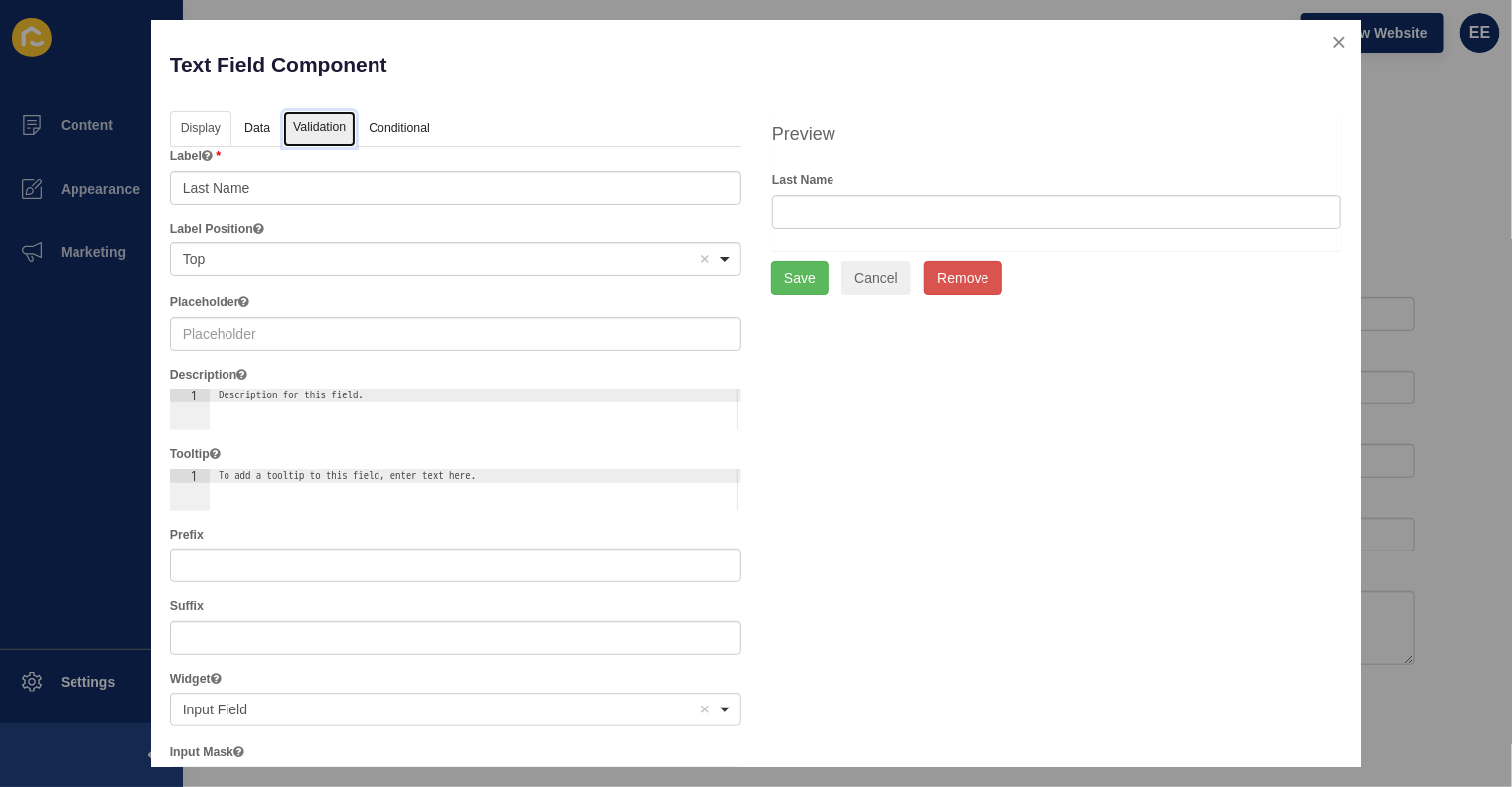 click on "Validation" at bounding box center (319, 129) 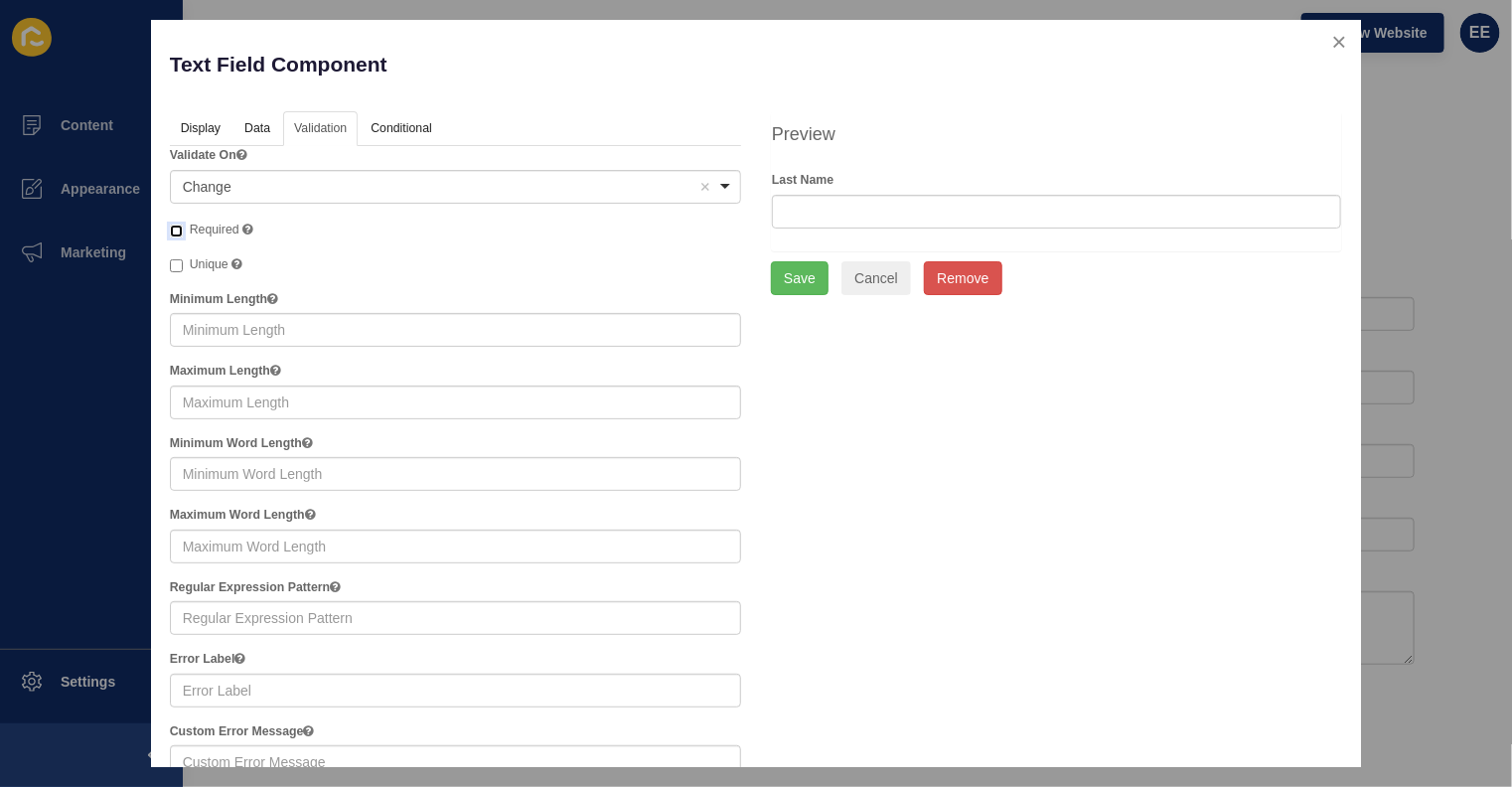 click on "Required" at bounding box center (176, 231) 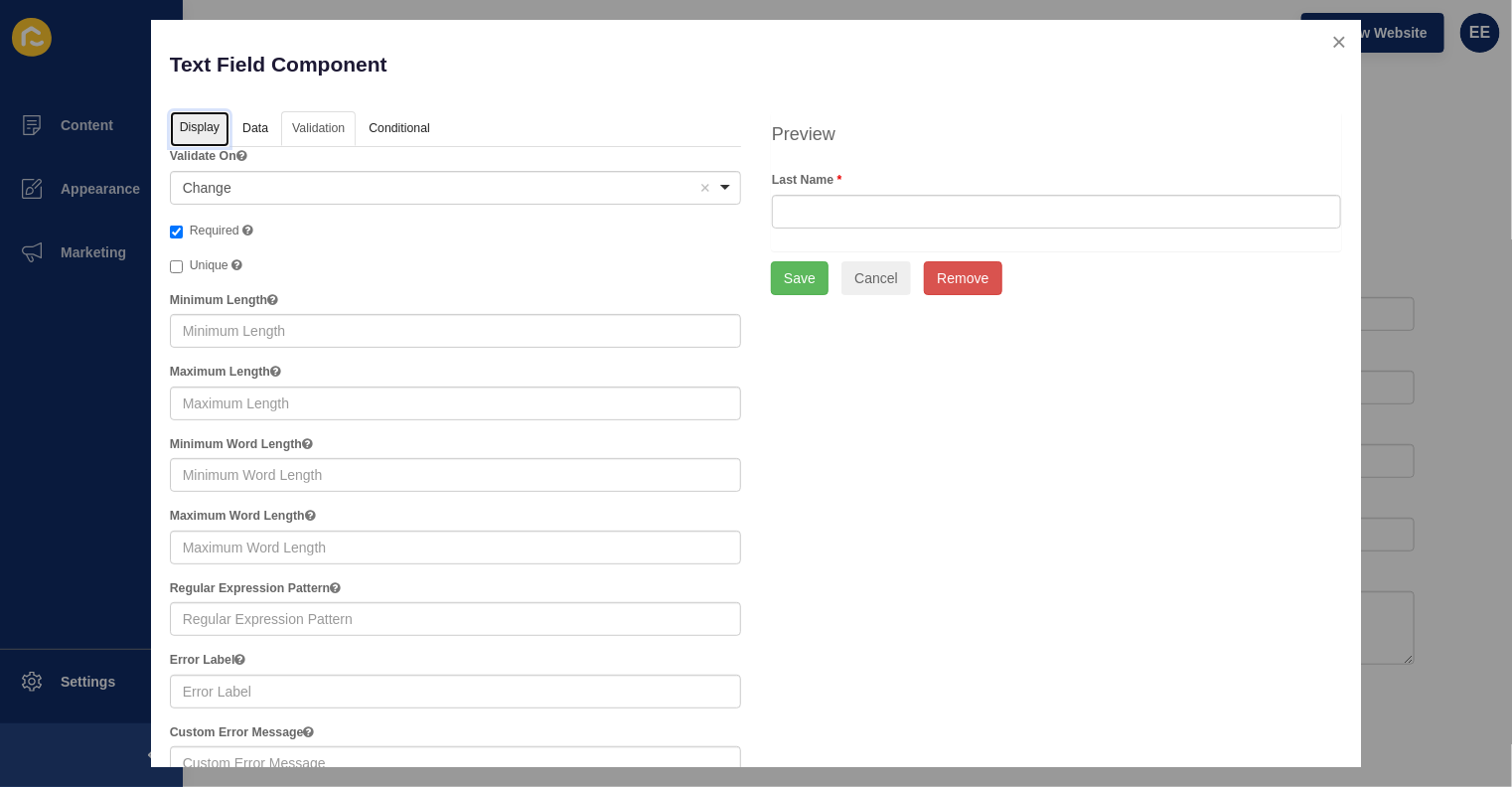 click on "Display" at bounding box center (200, 129) 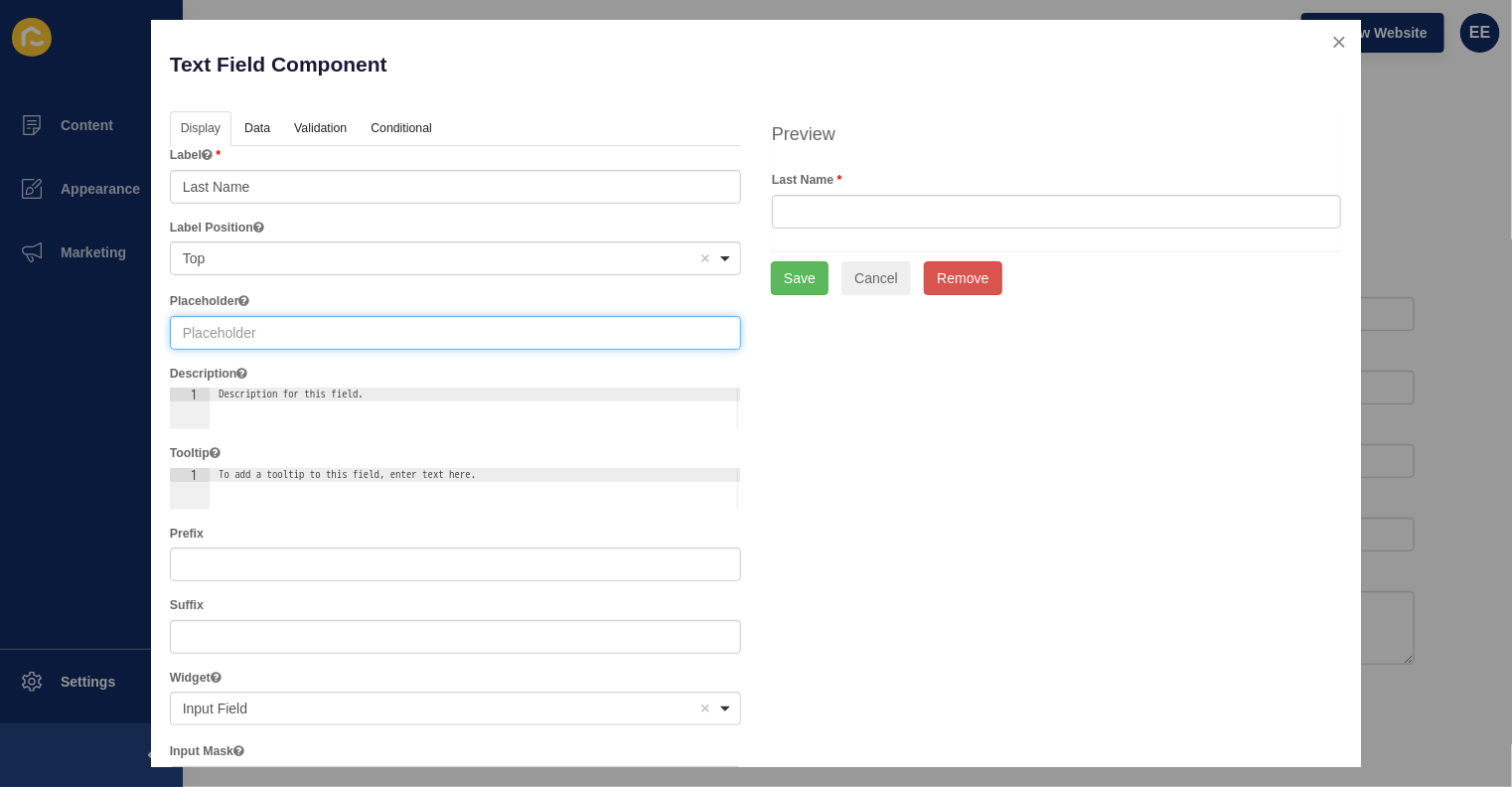 click at bounding box center (455, 333) 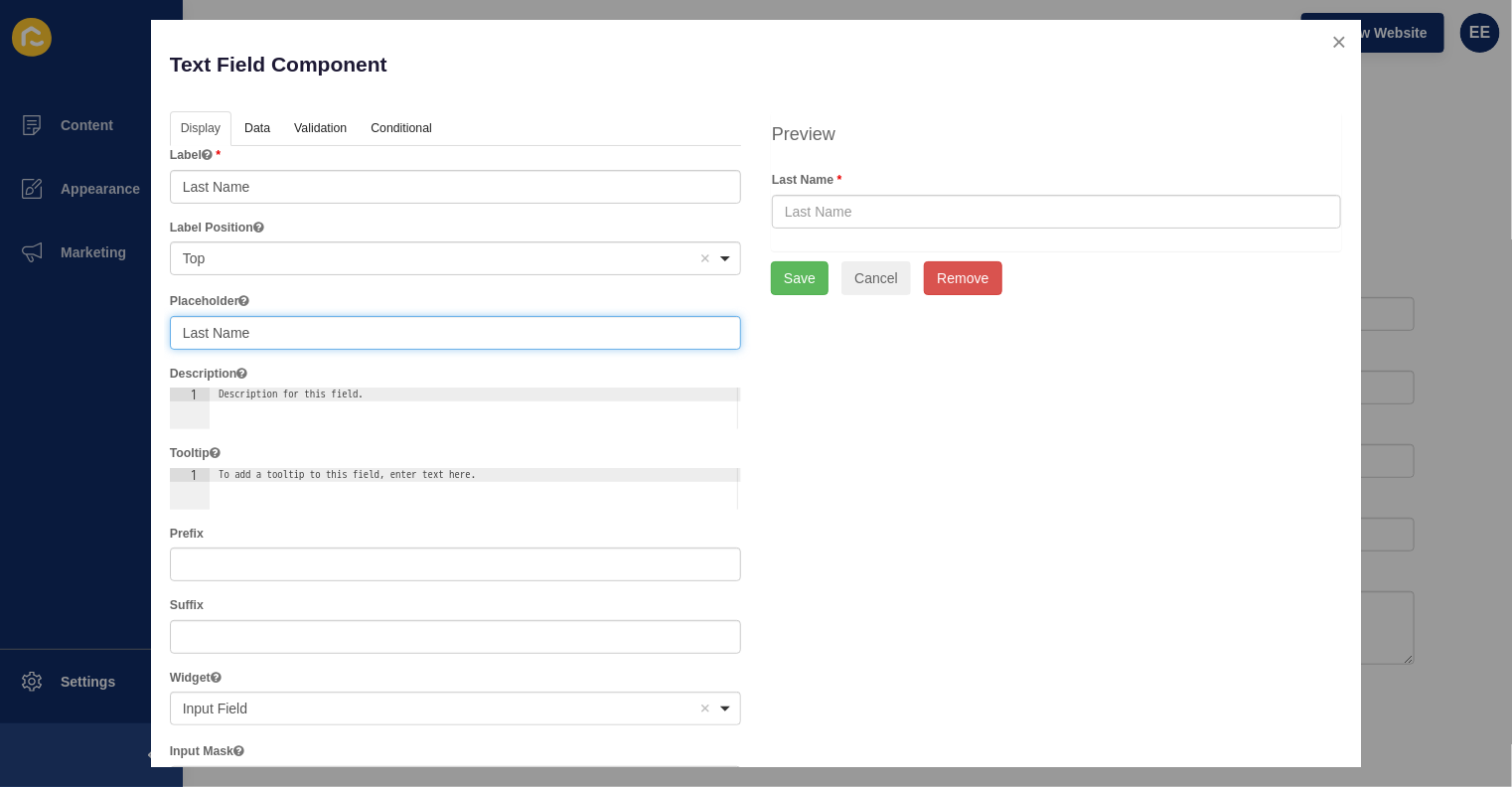 type on "Last Name" 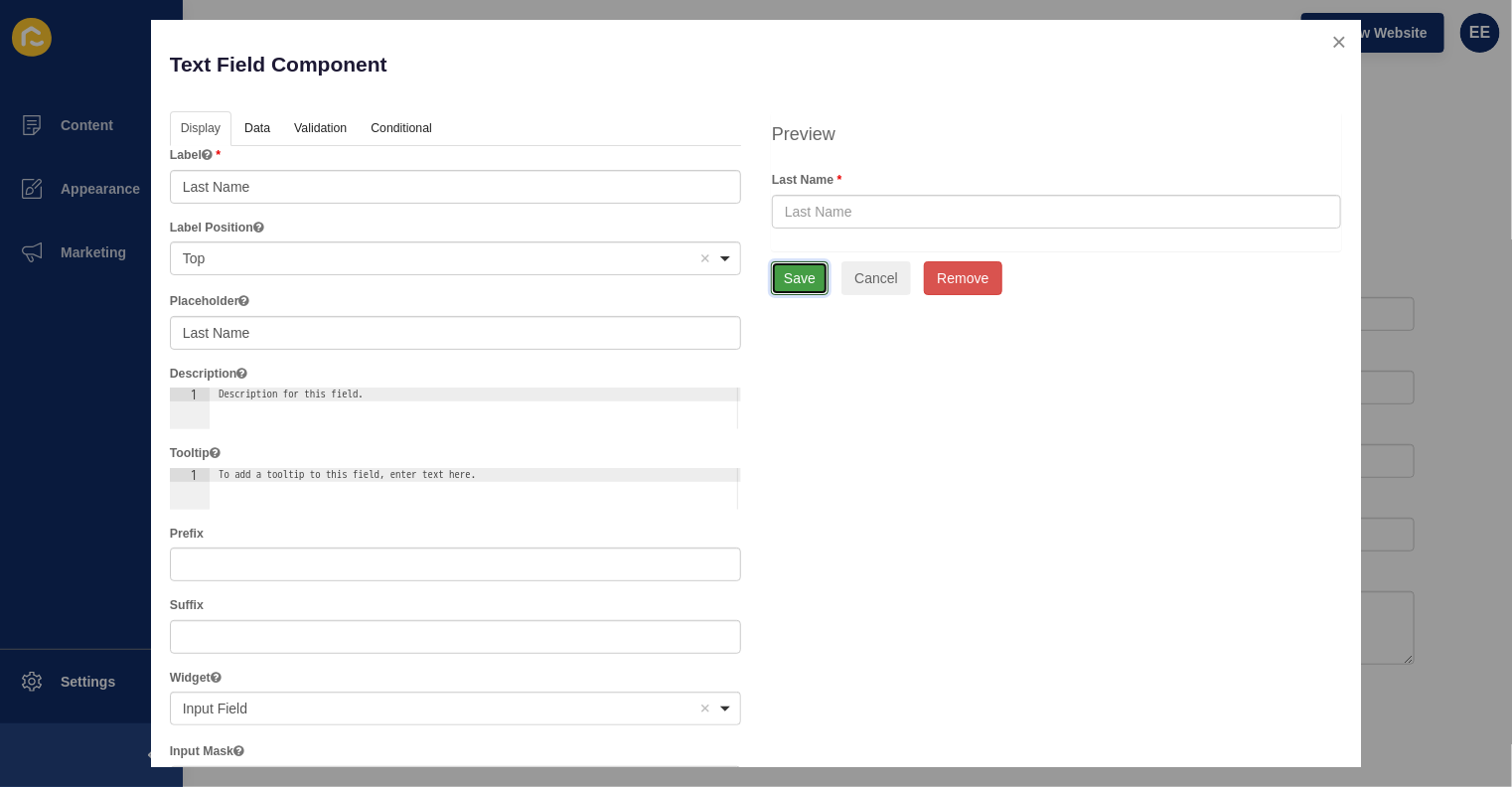 click on "Save" at bounding box center (800, 278) 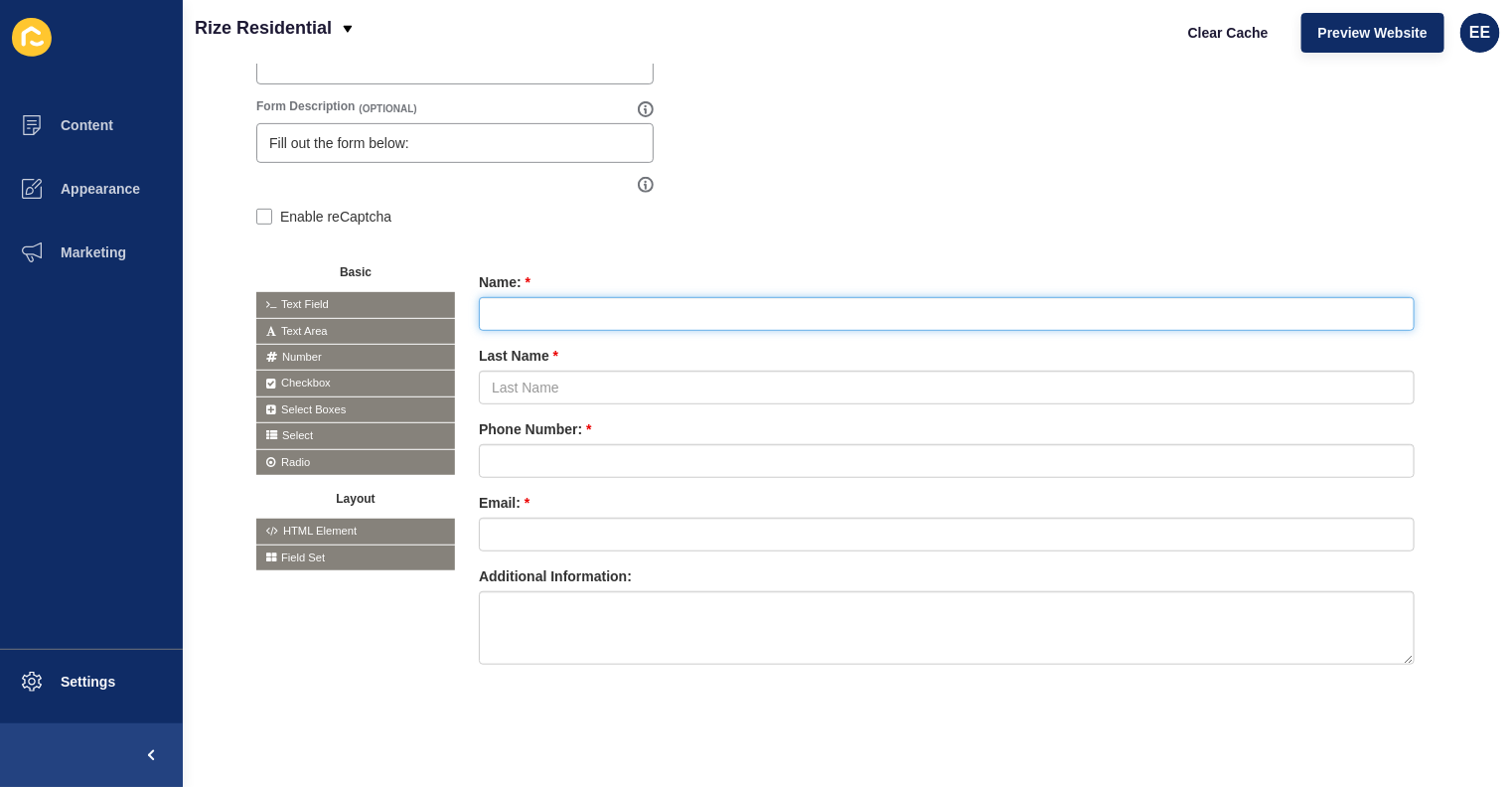 click at bounding box center (947, 314) 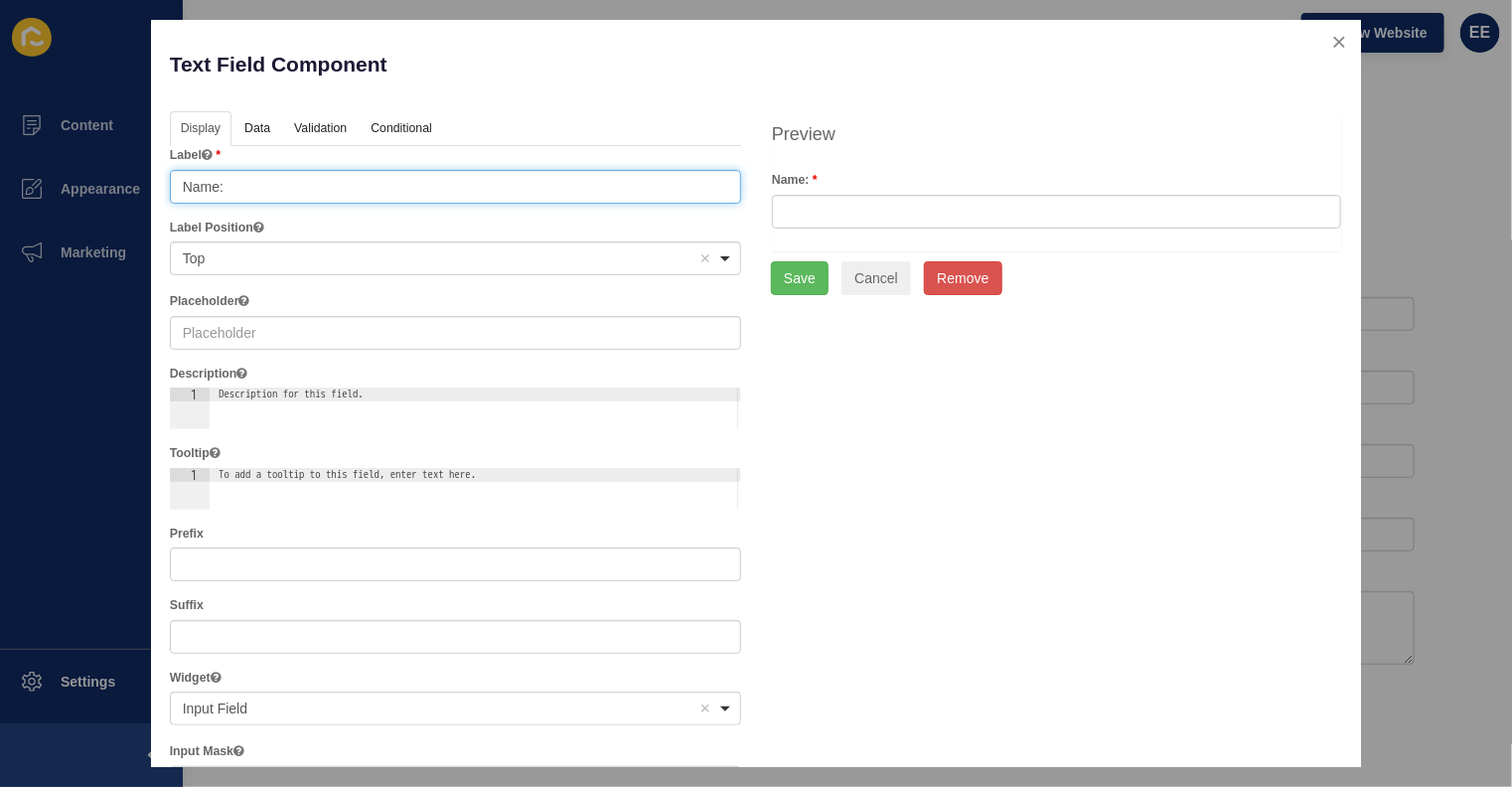 click on "Name:" at bounding box center (455, 187) 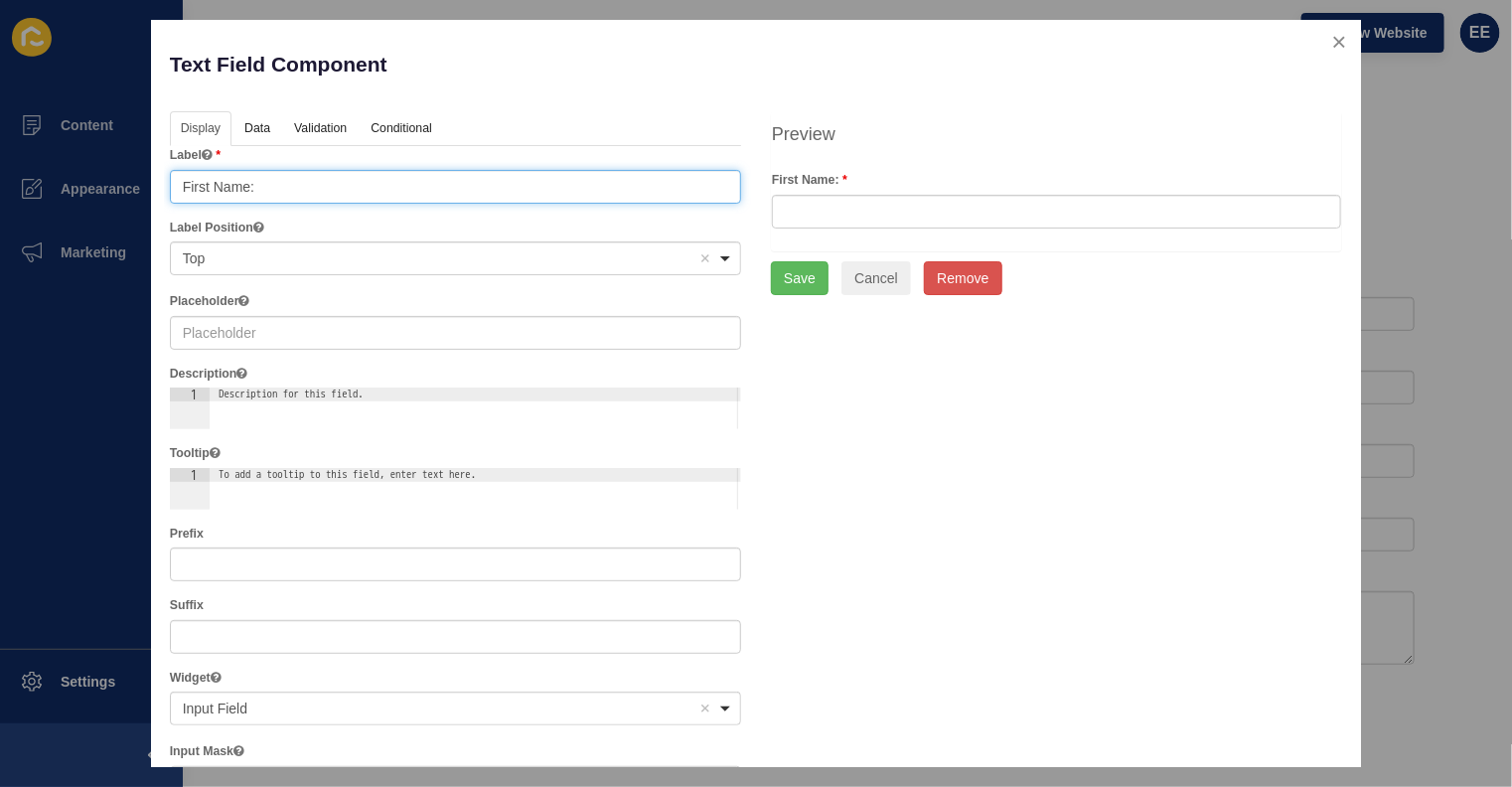 type on "First Name:" 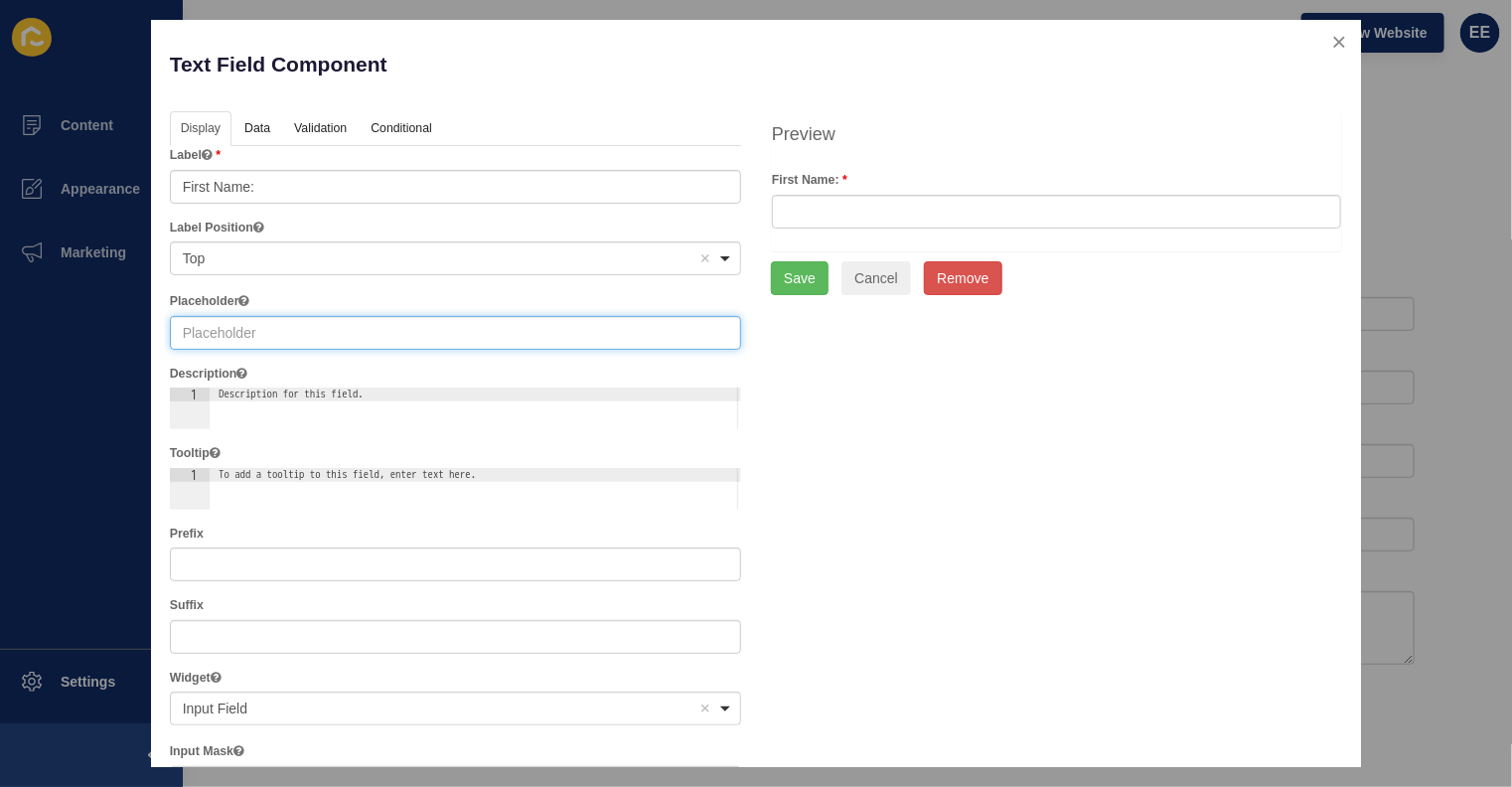 click at bounding box center [455, 333] 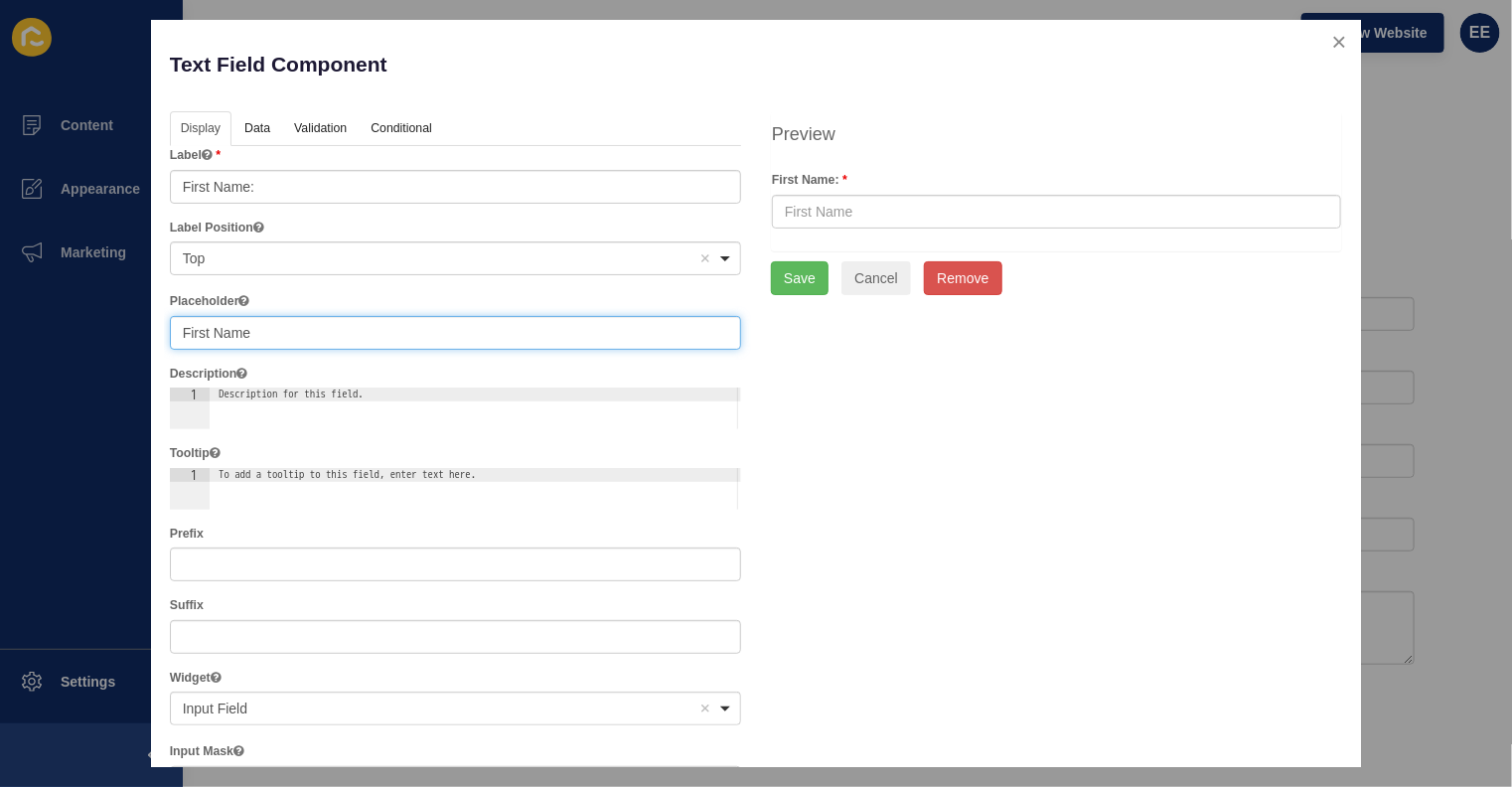 type on "First Name" 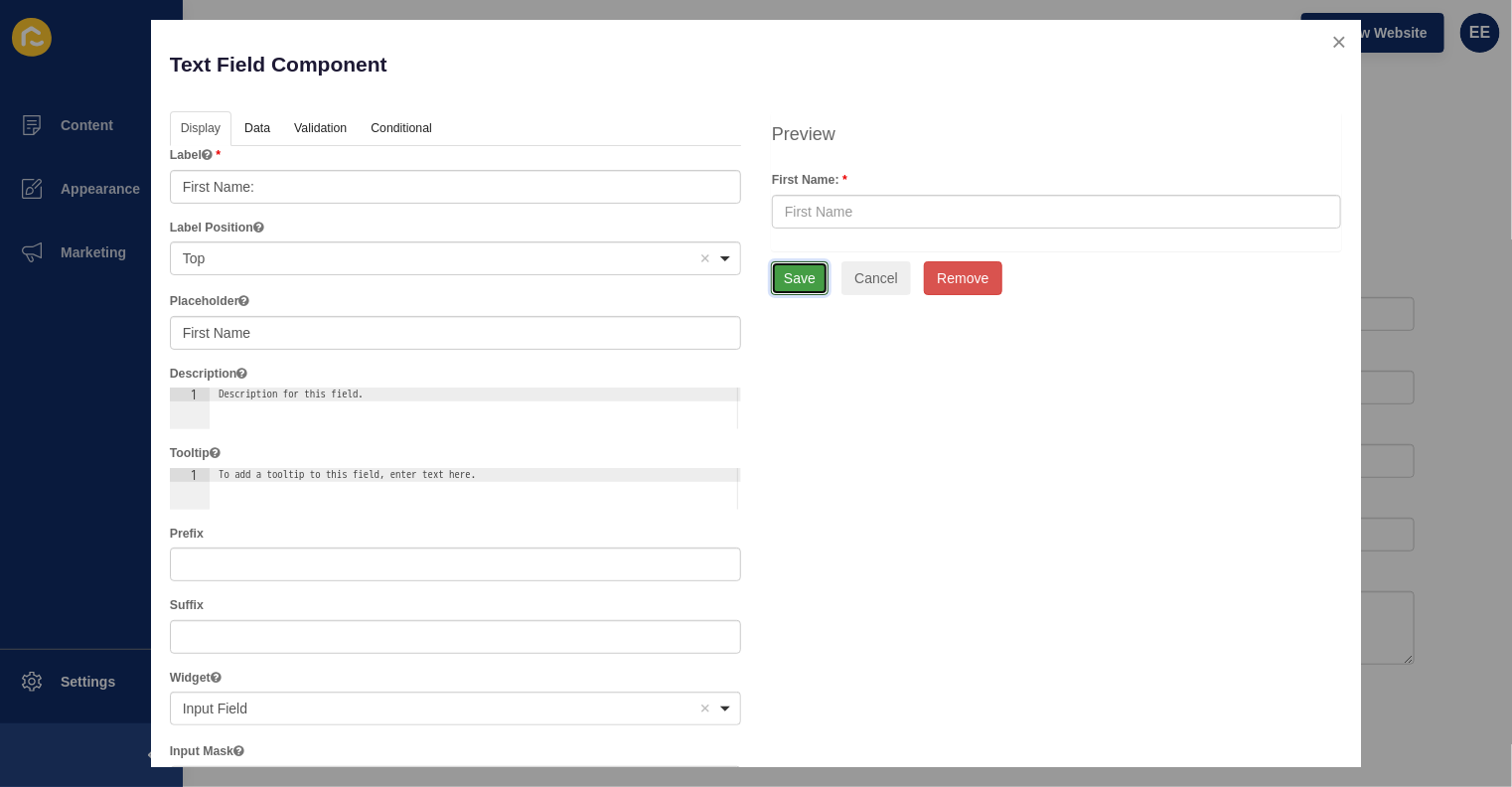 click on "Save" at bounding box center (800, 278) 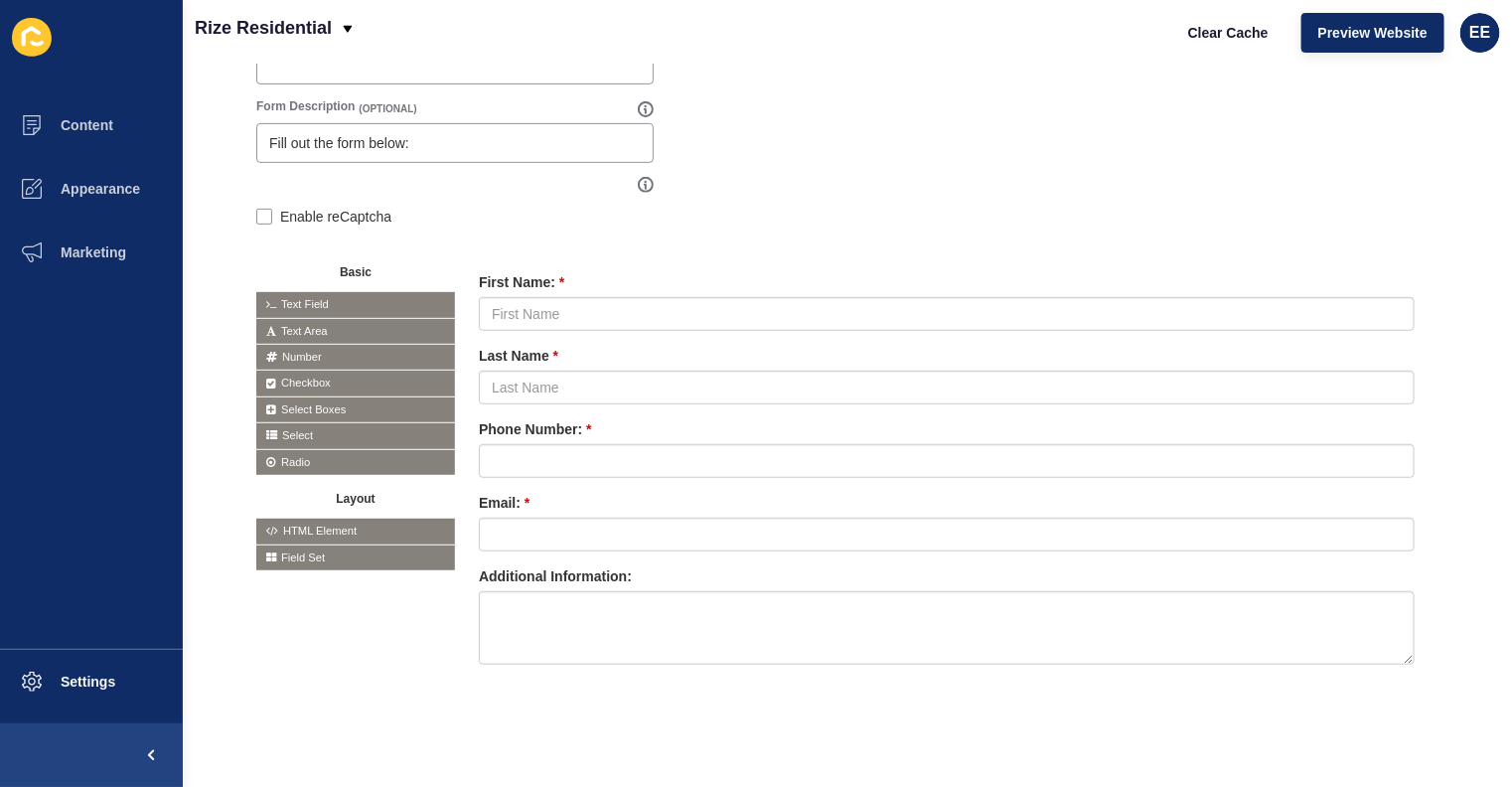click at bounding box center [0, 0] 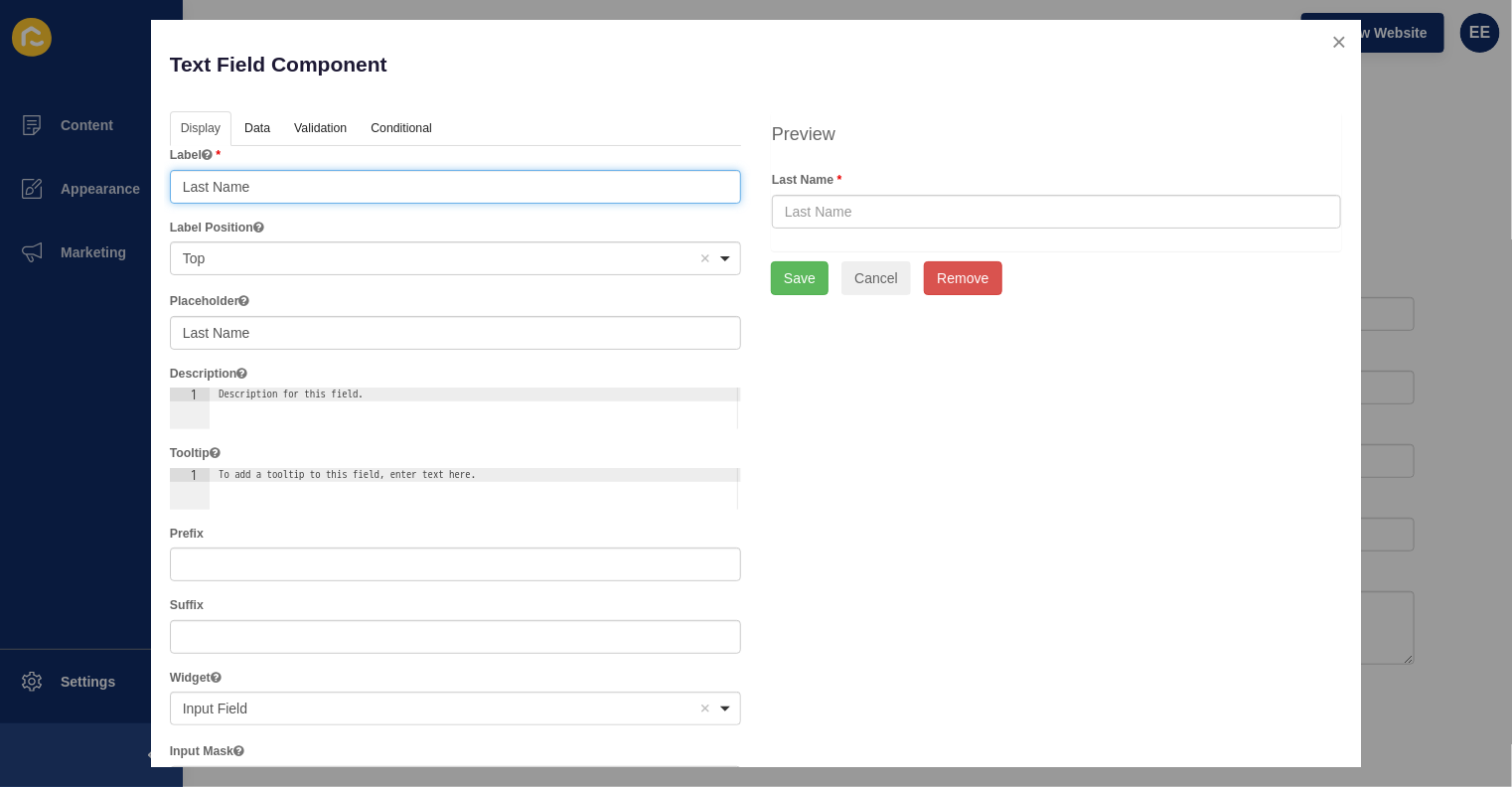 click on "Last Name" at bounding box center [455, 187] 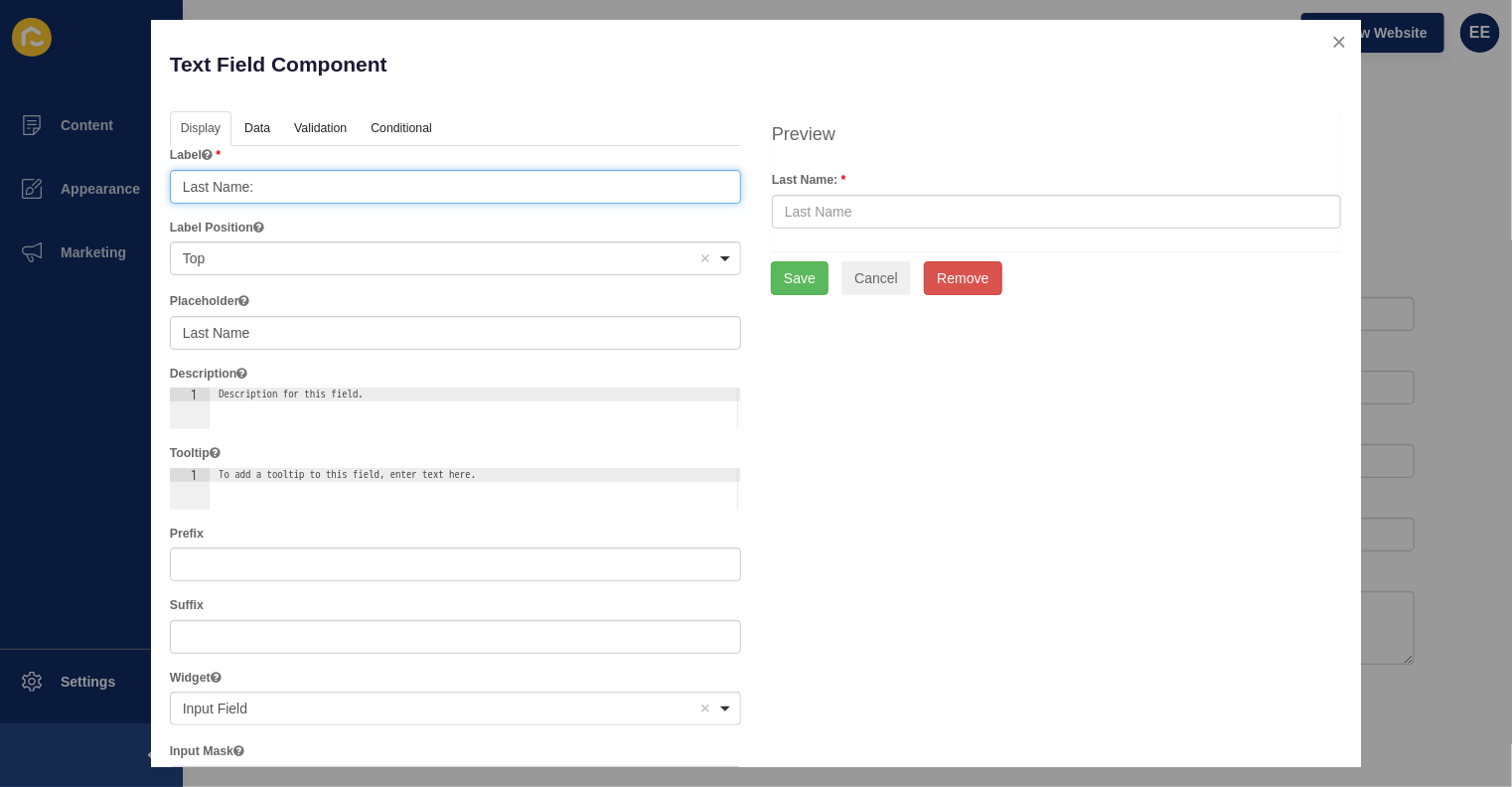 type on "Last Name:" 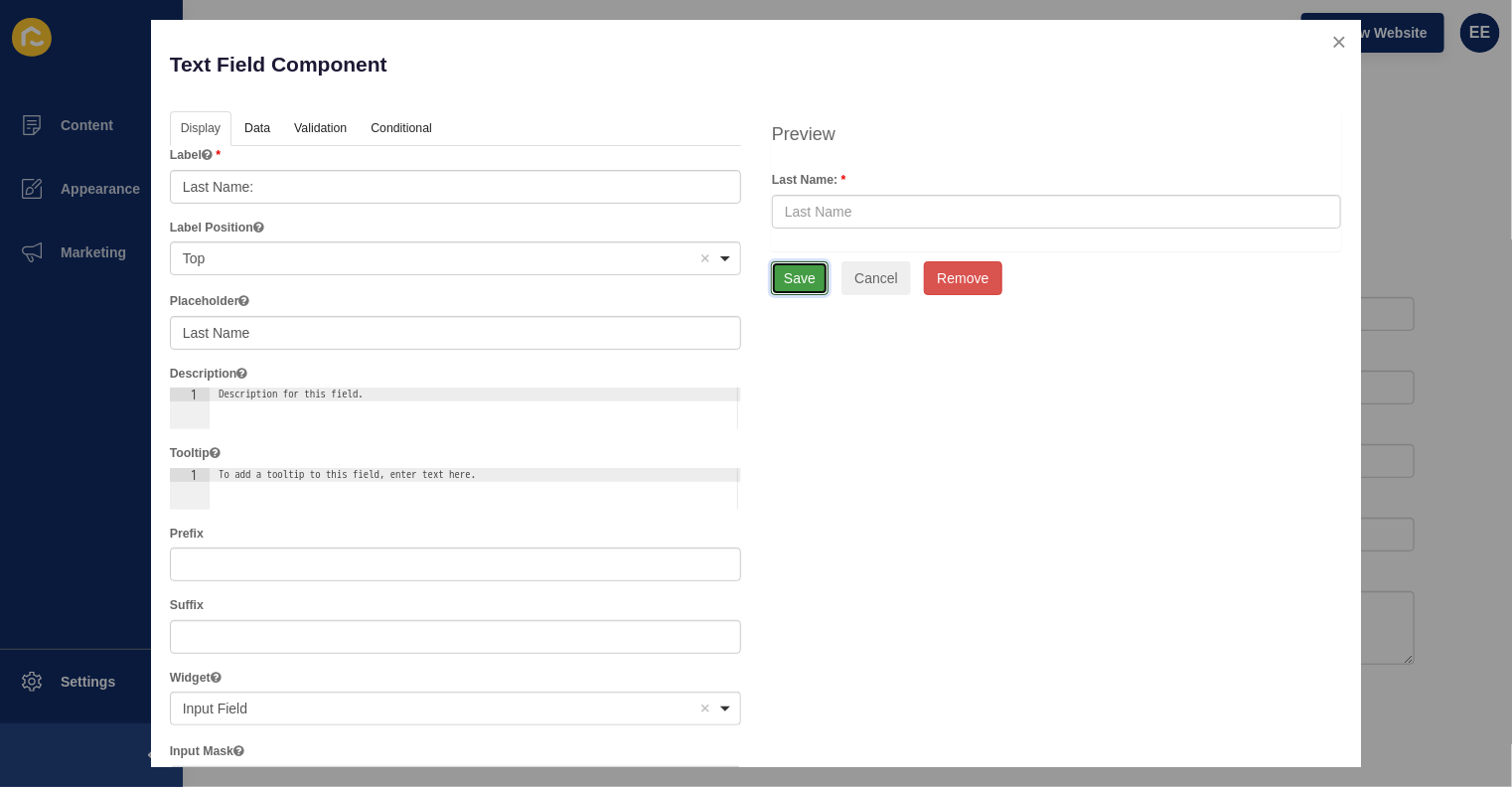 click on "Save" at bounding box center (800, 278) 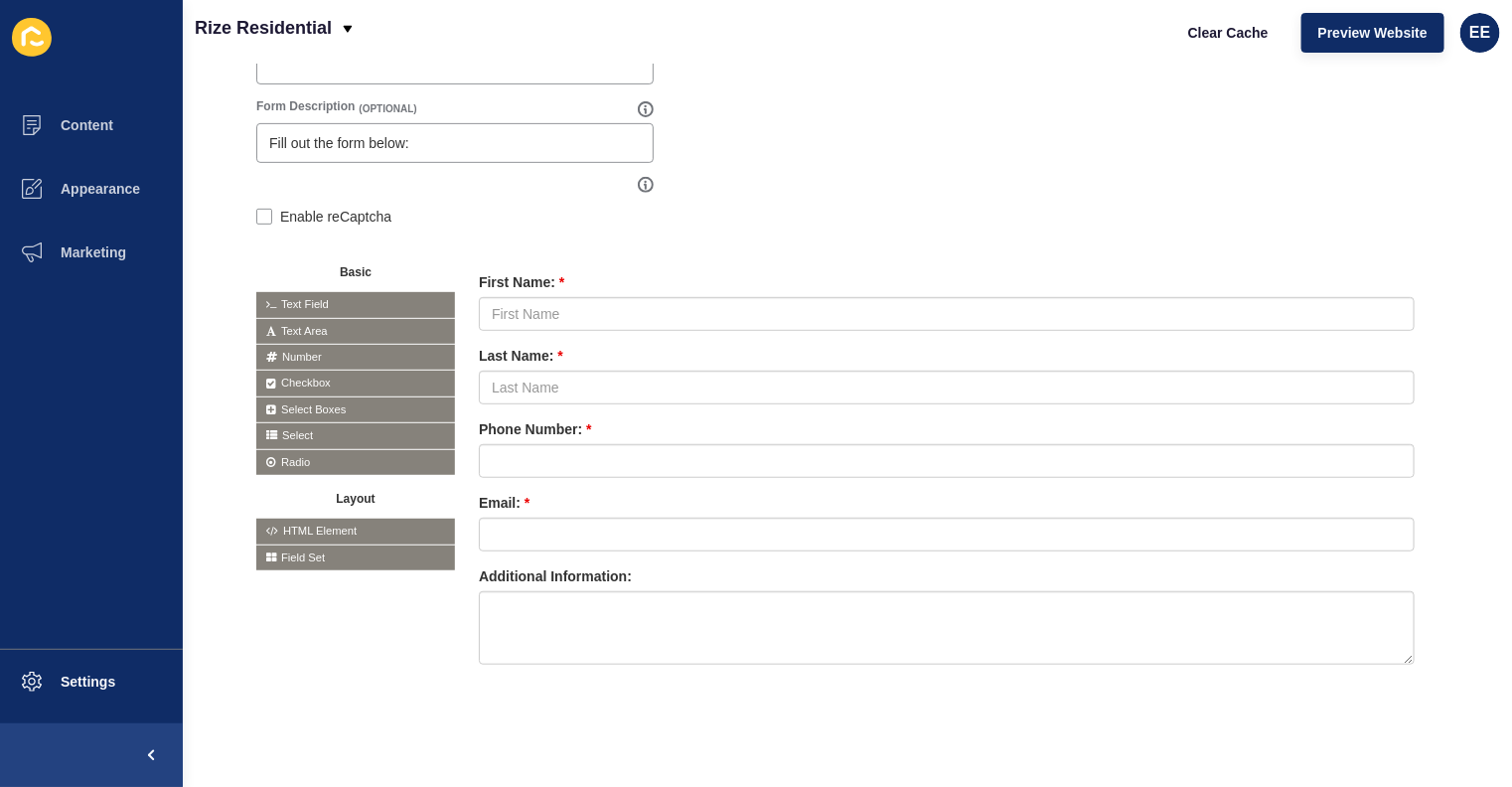click at bounding box center (0, 0) 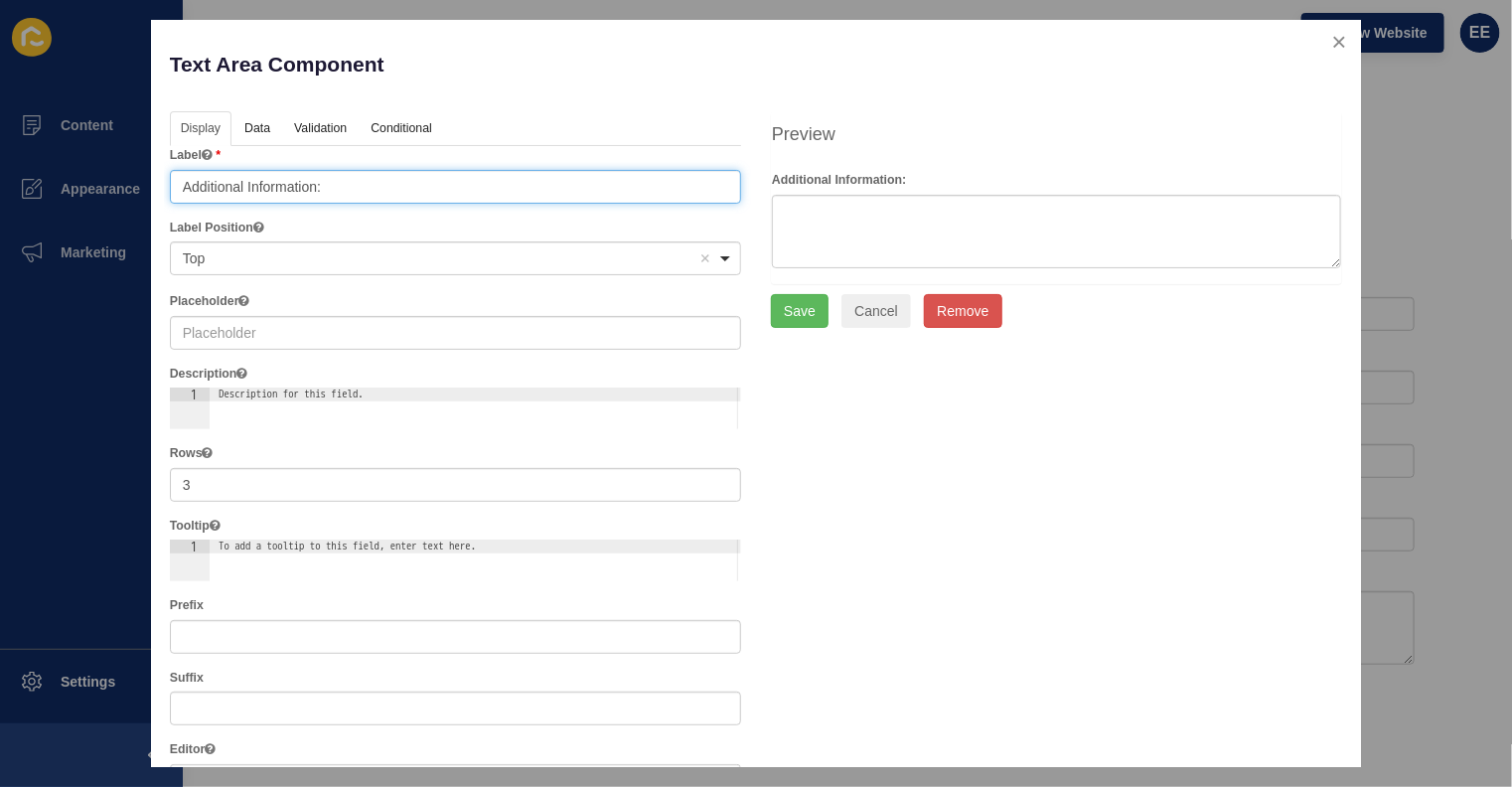 drag, startPoint x: 316, startPoint y: 185, endPoint x: 138, endPoint y: 187, distance: 178.01124 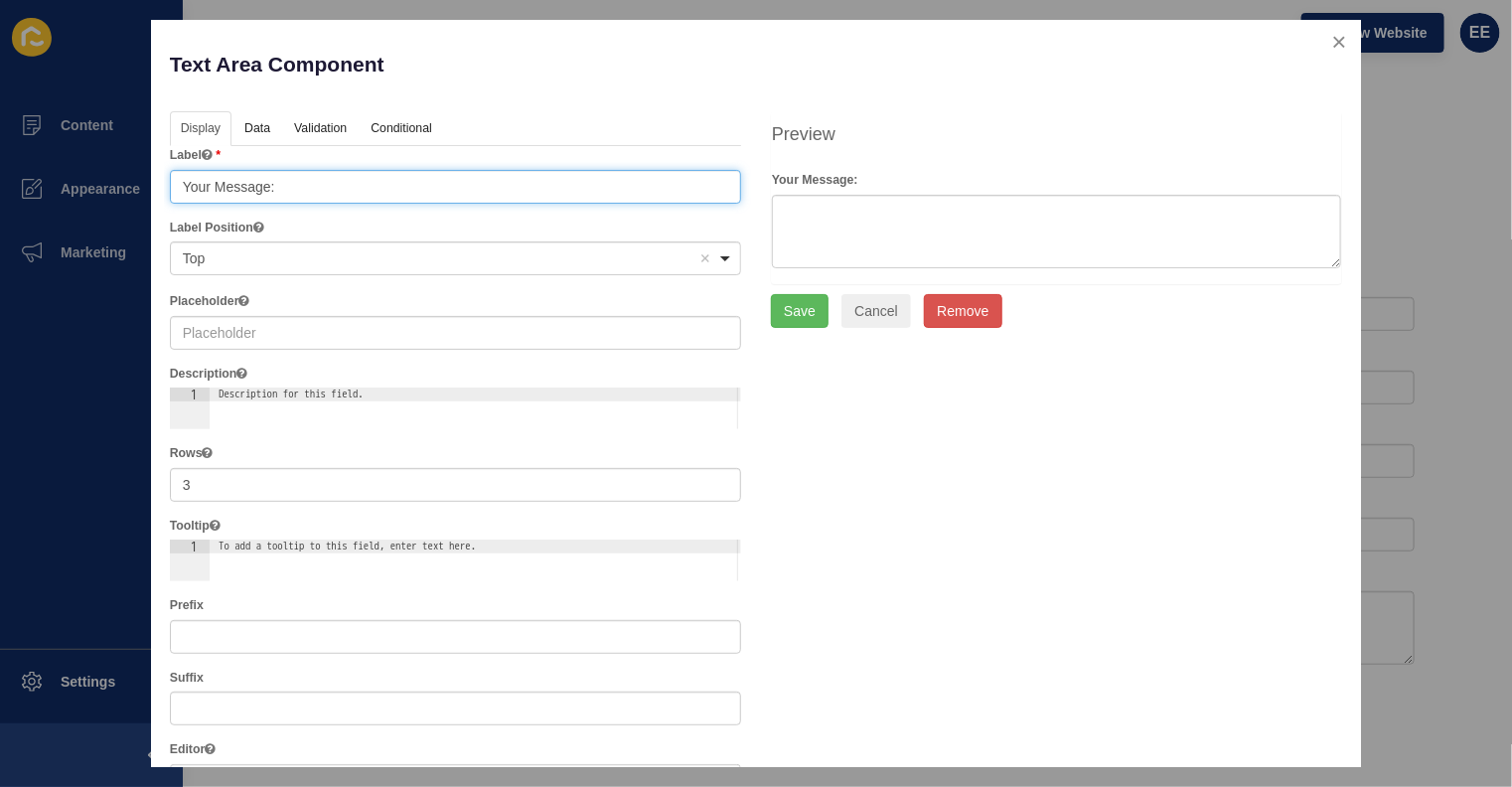 type on "Your Message:" 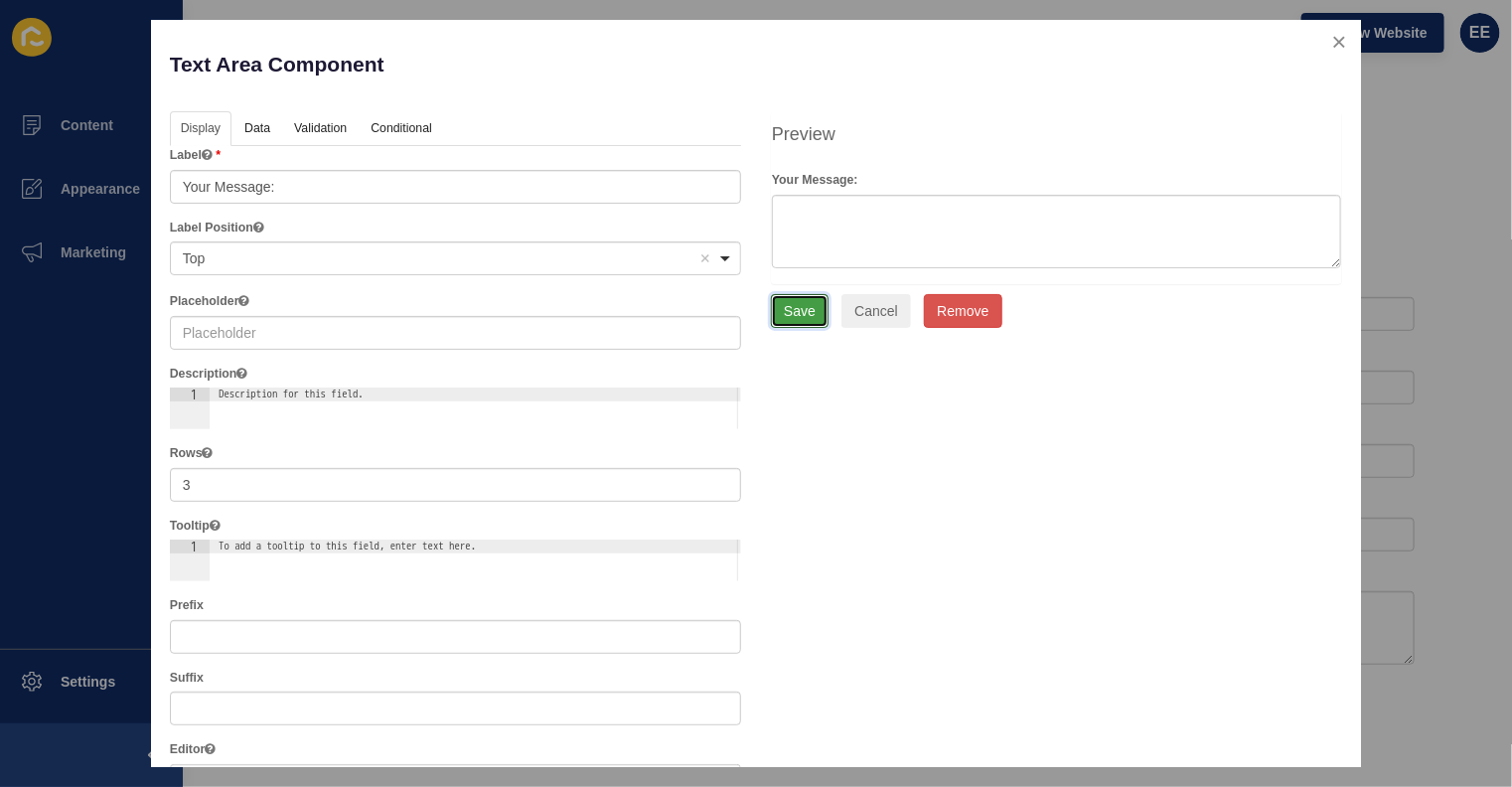 click on "Save" at bounding box center [800, 311] 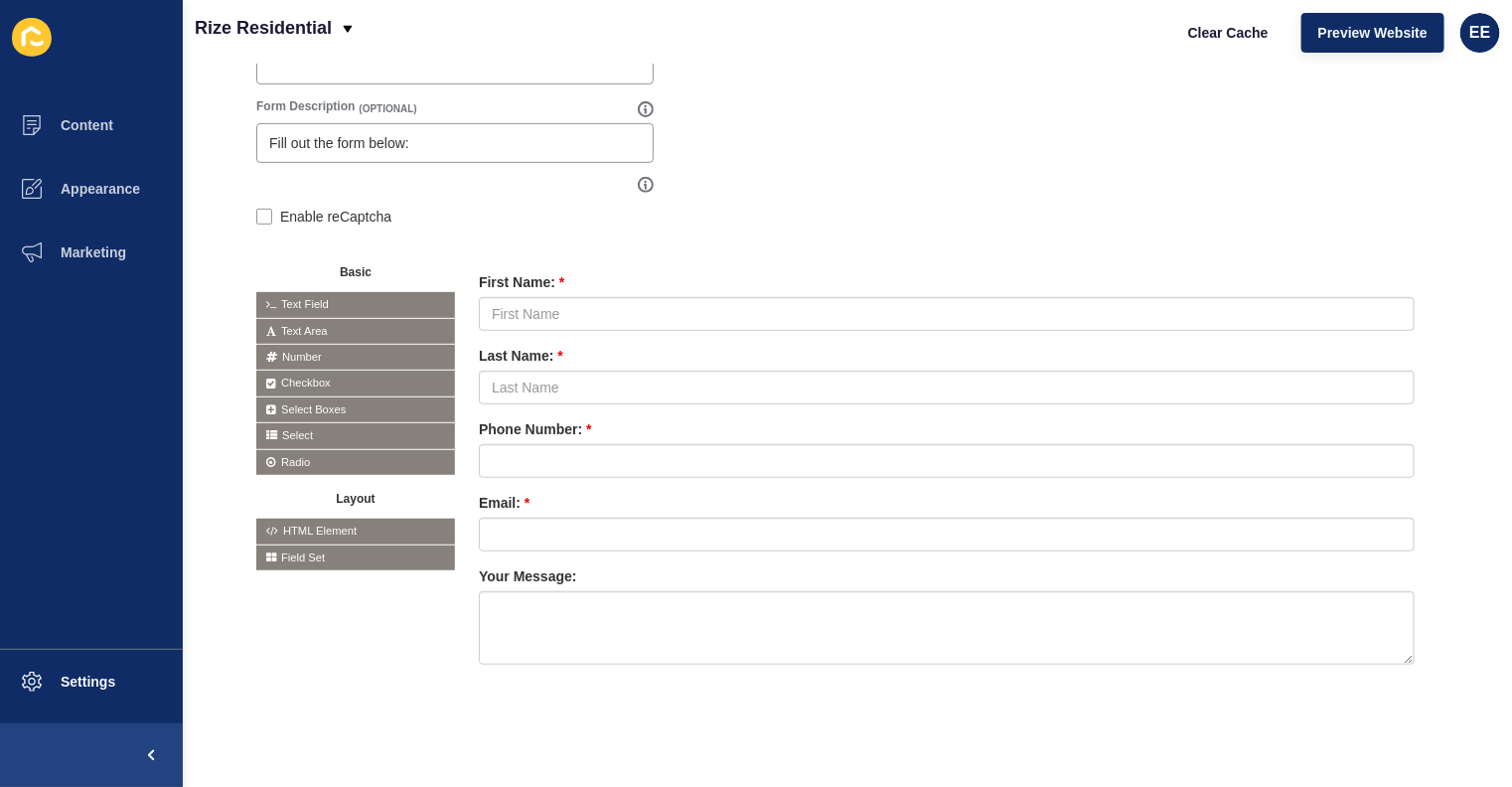 click at bounding box center (0, 0) 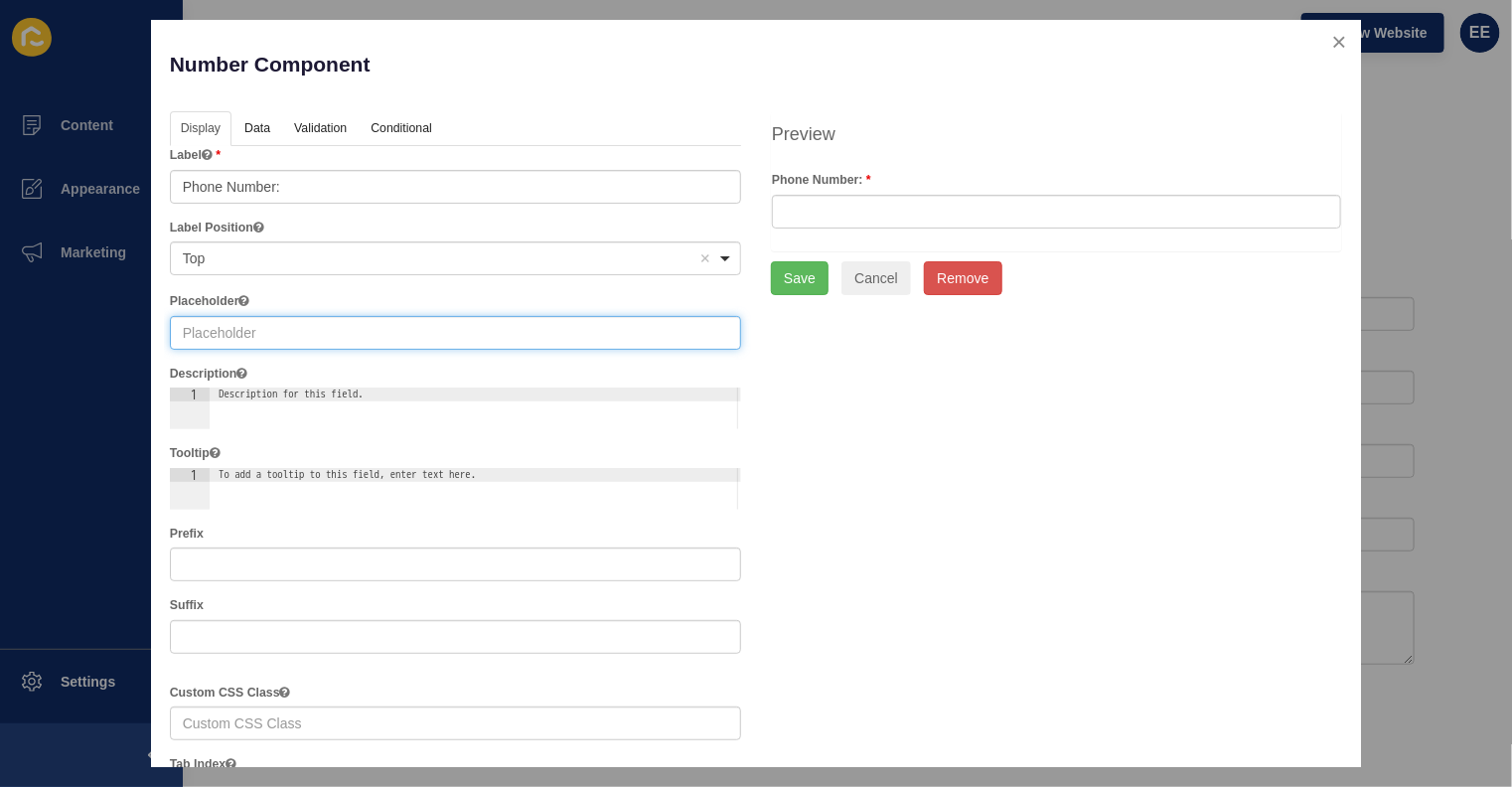 drag, startPoint x: 258, startPoint y: 347, endPoint x: 268, endPoint y: 340, distance: 12.206556 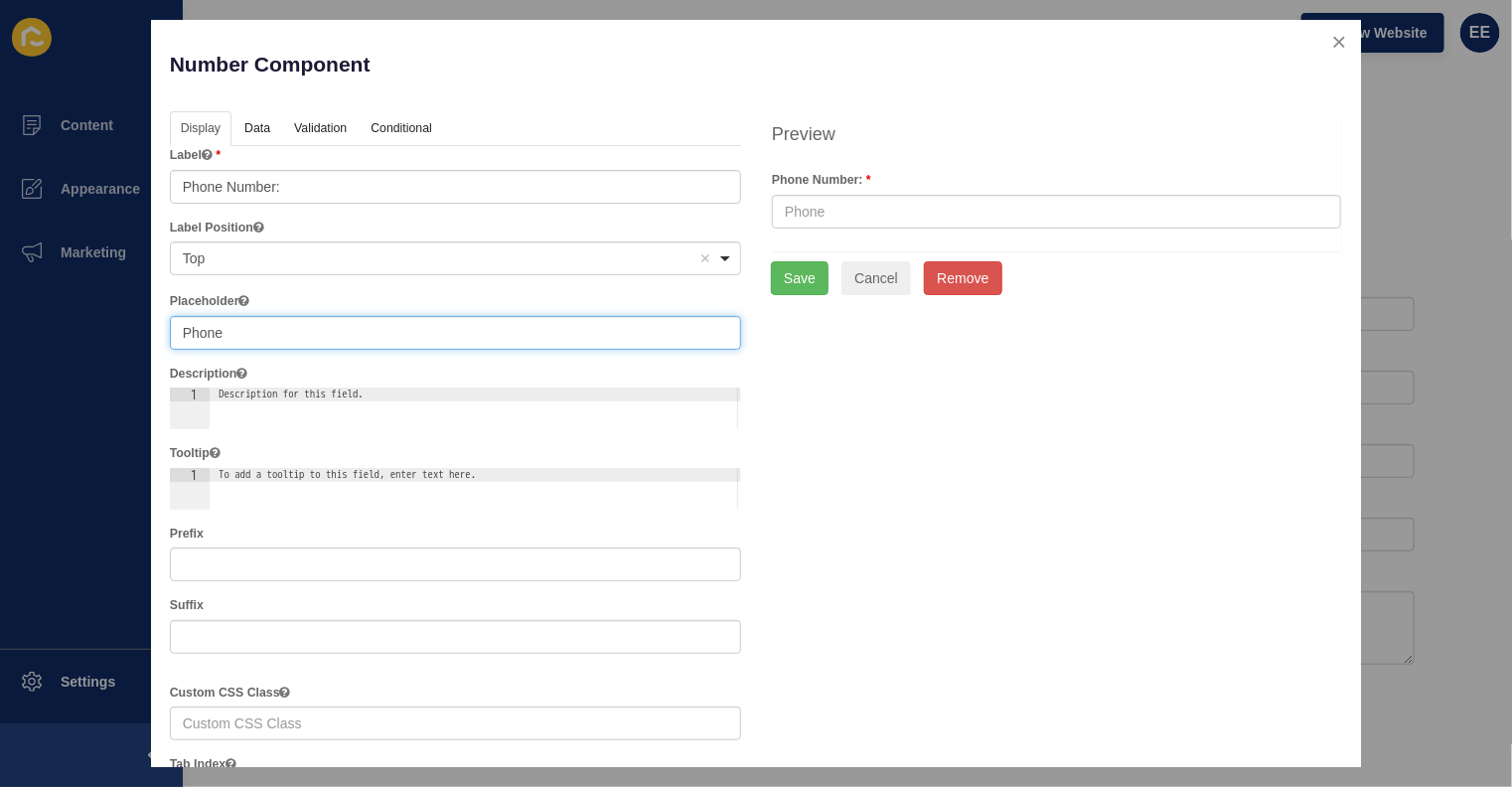 type on "Phone Number" 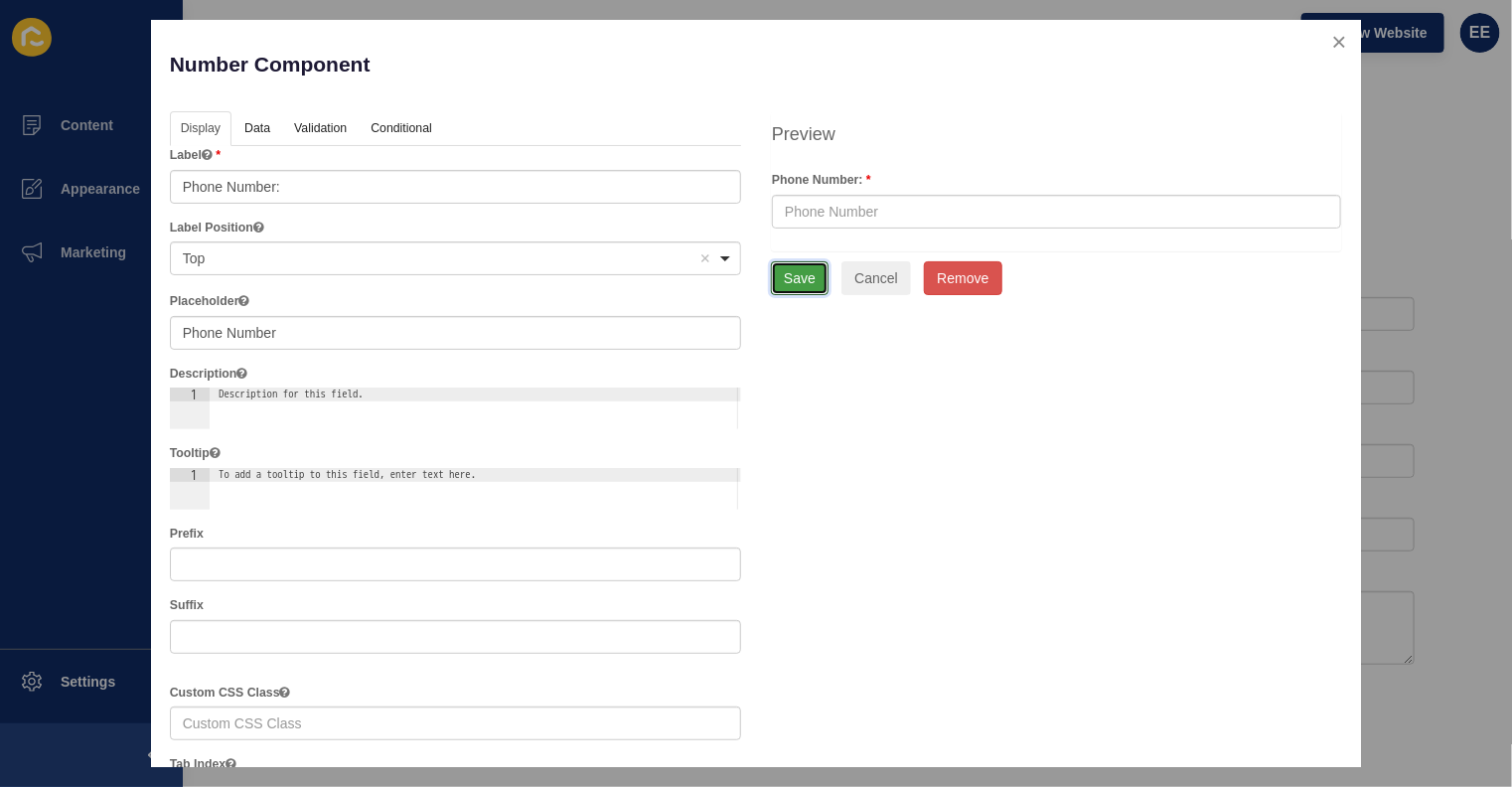click on "Save" at bounding box center [800, 278] 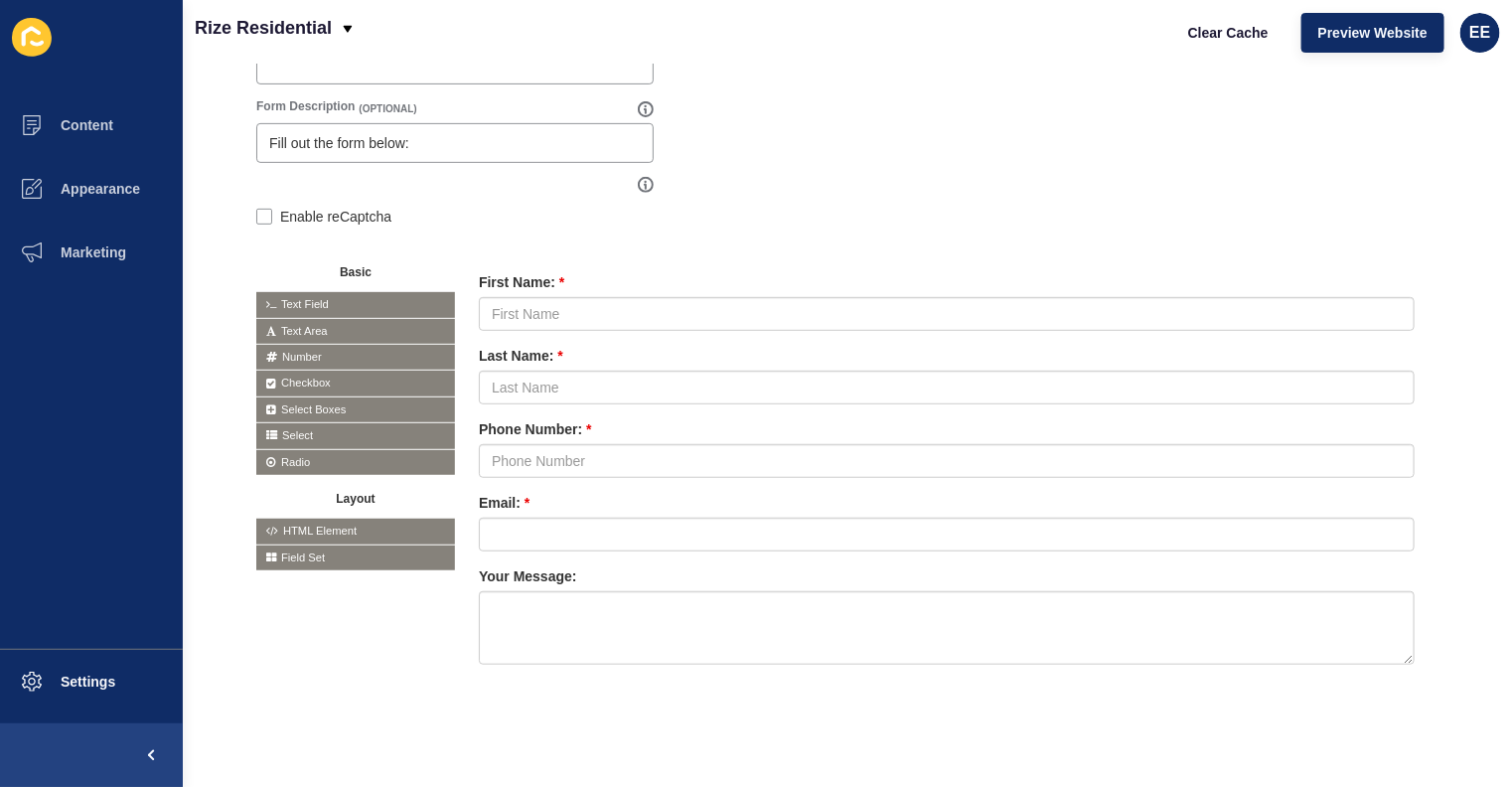 click at bounding box center (0, 0) 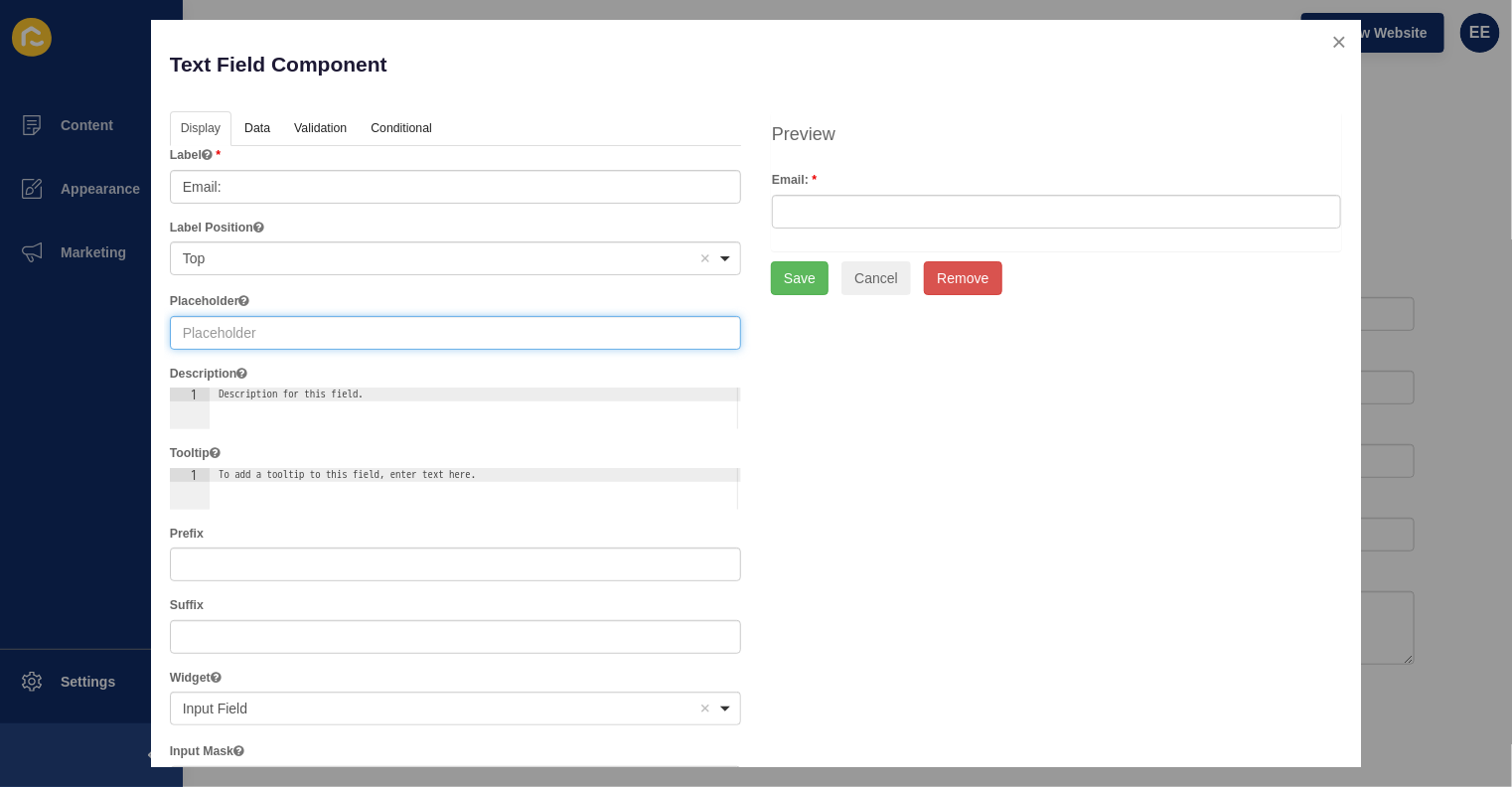 click at bounding box center (455, 333) 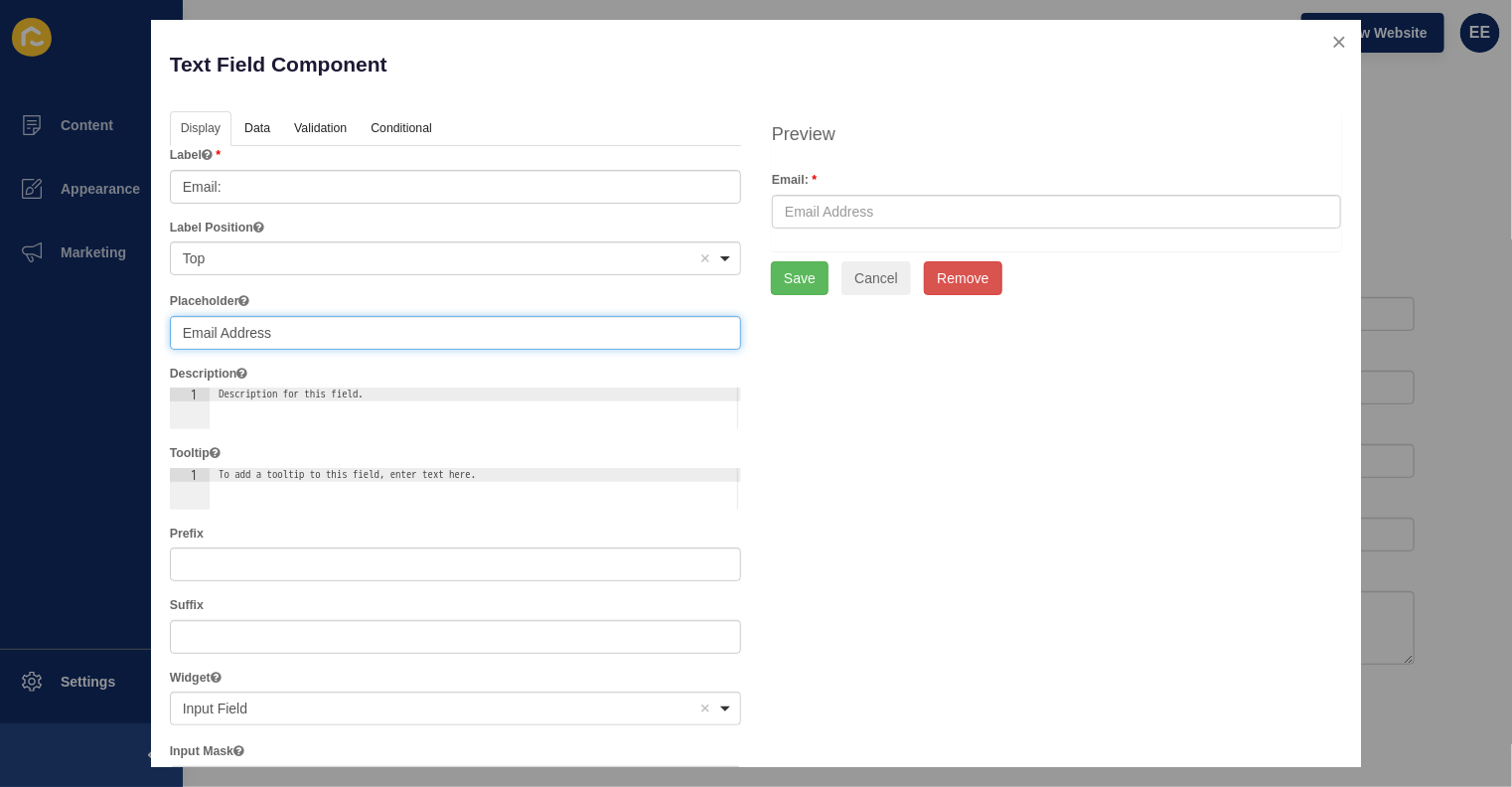 type on "Email Address" 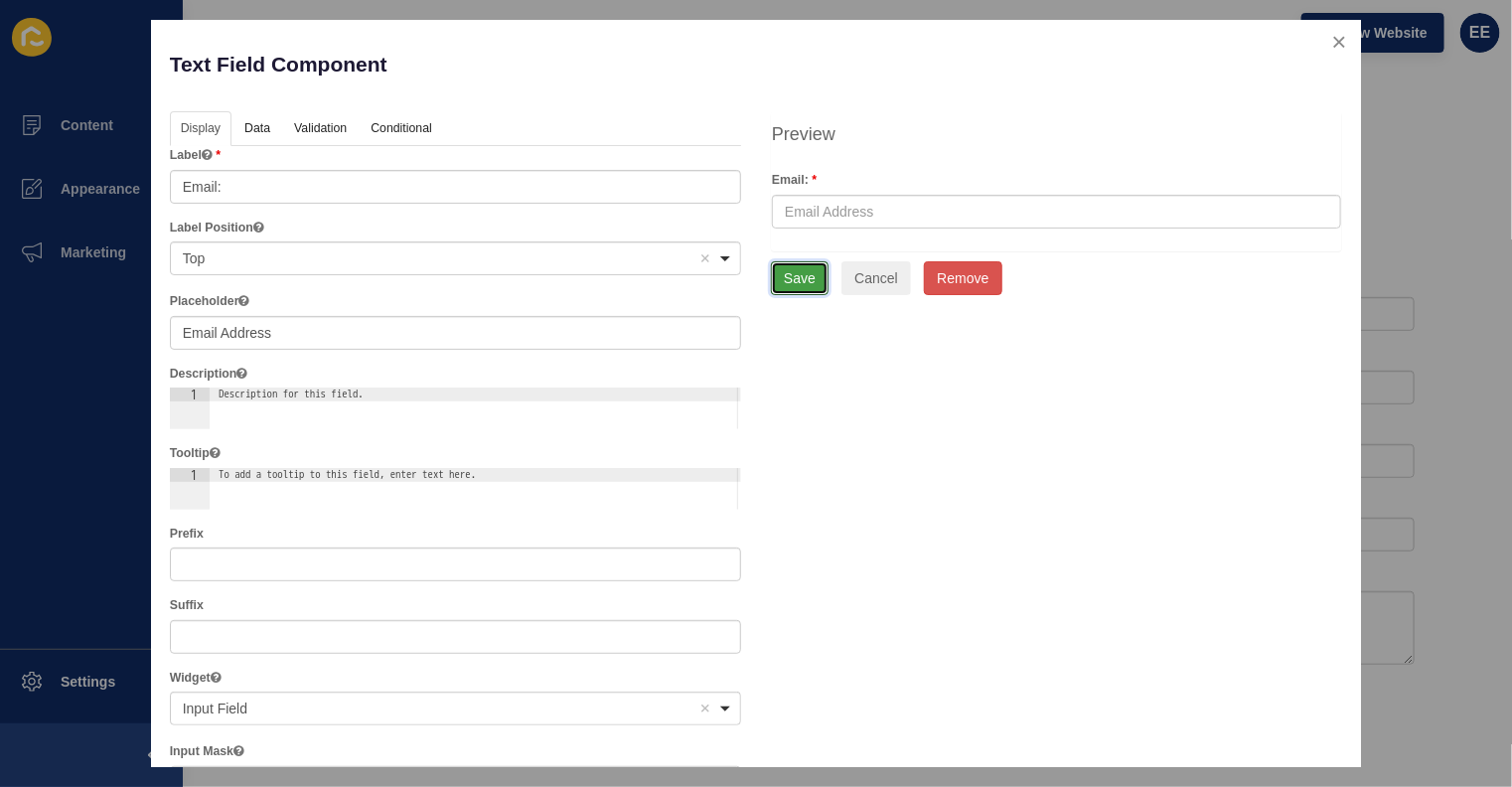 click on "Save" at bounding box center (800, 278) 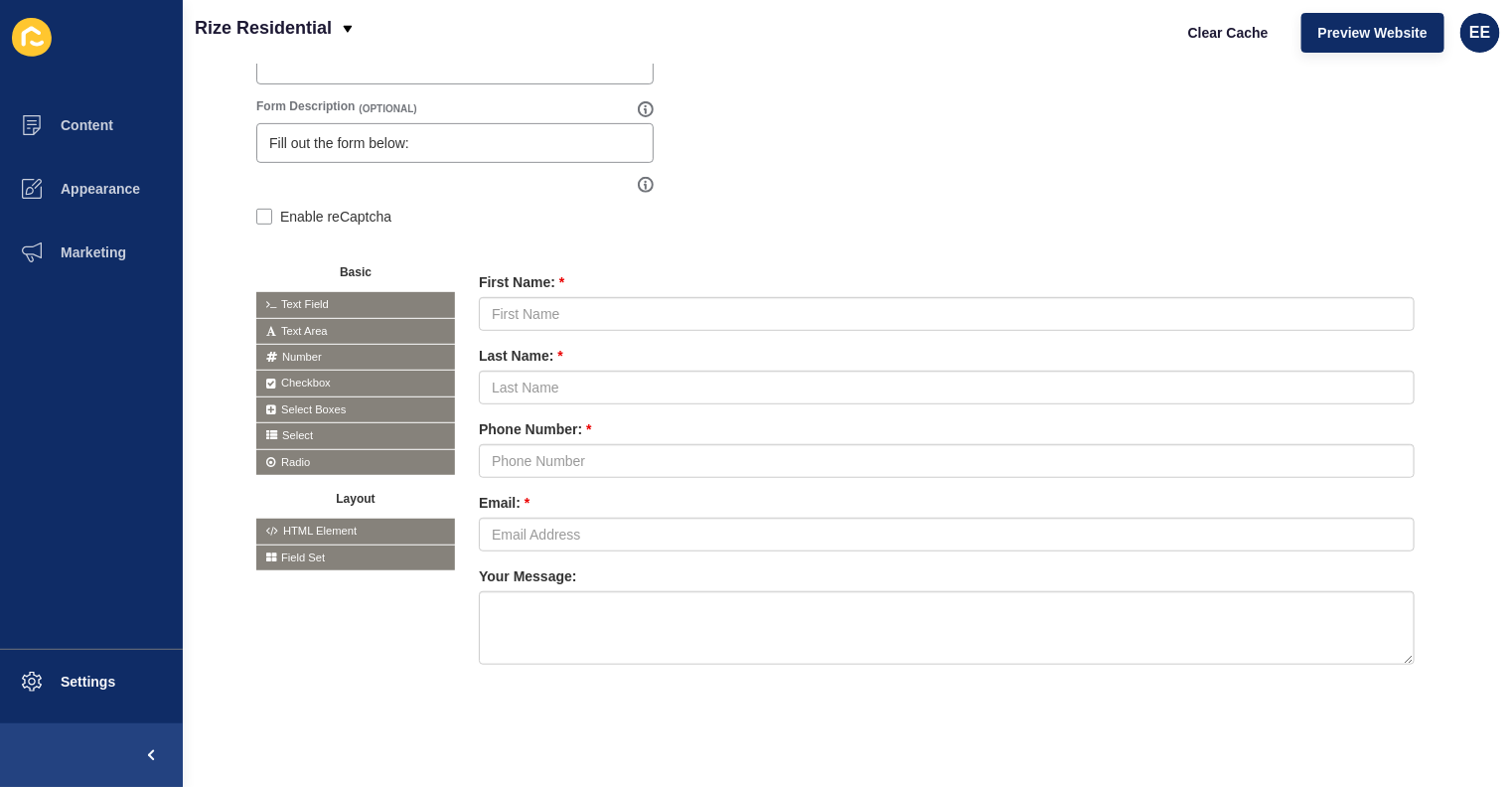 click at bounding box center (0, 0) 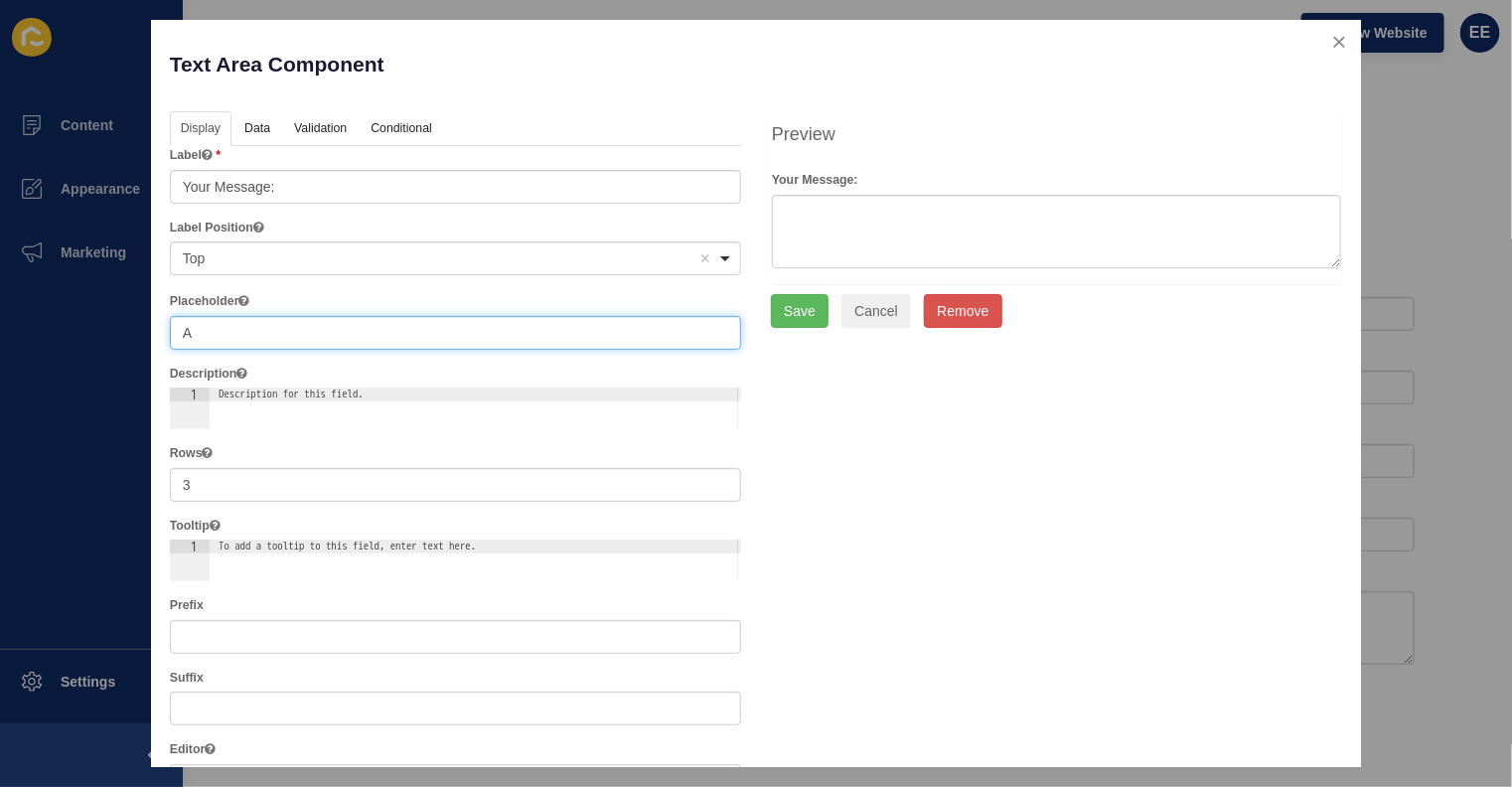 click on "A" at bounding box center (455, 333) 